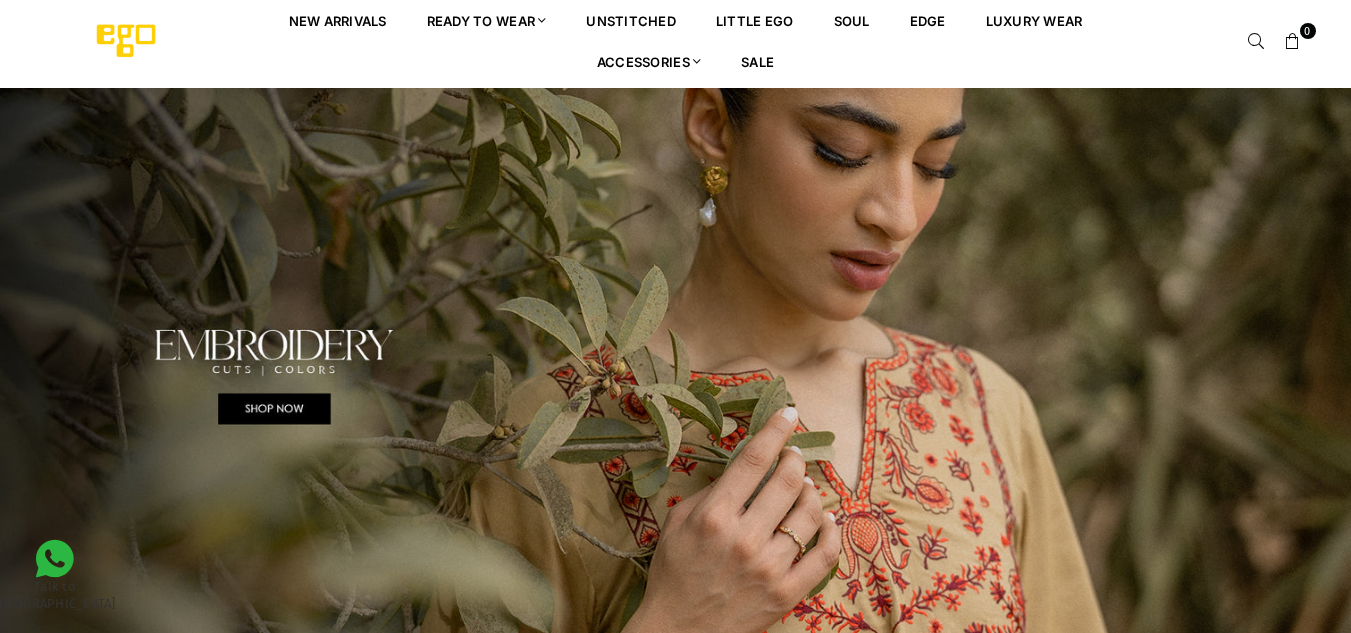 scroll, scrollTop: 0, scrollLeft: 0, axis: both 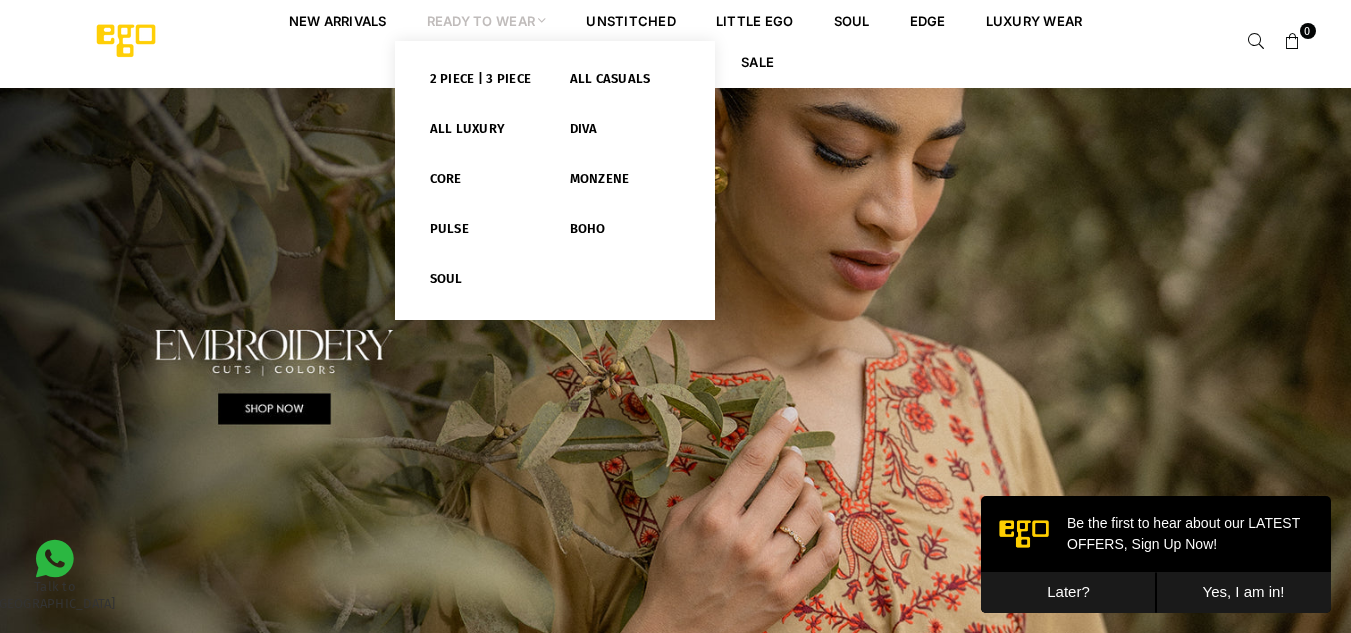 click at bounding box center [542, 20] 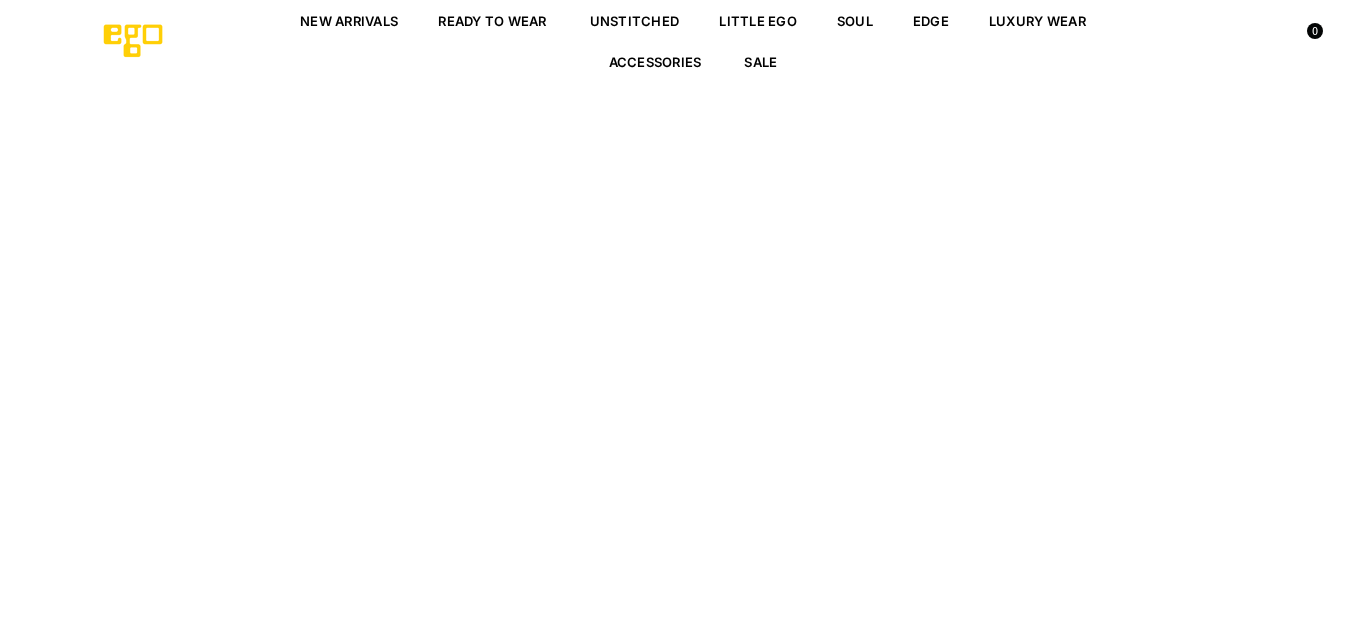 scroll, scrollTop: 0, scrollLeft: 0, axis: both 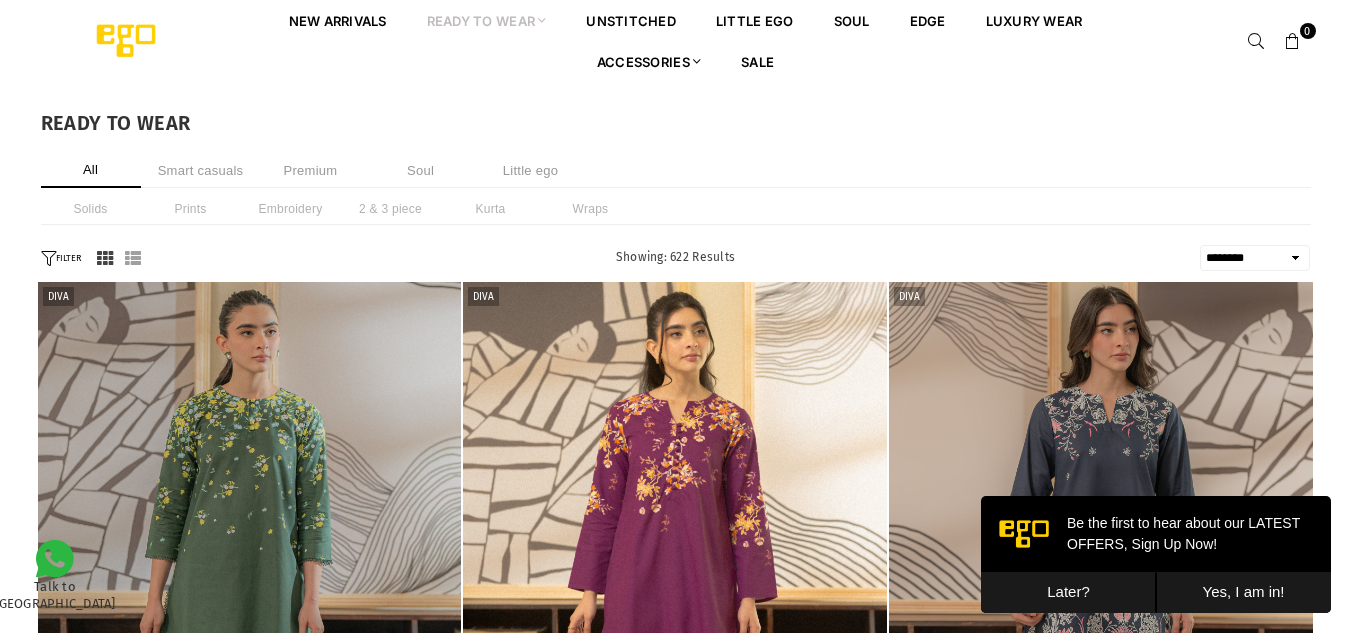 click on "**********" at bounding box center (675, 1665) 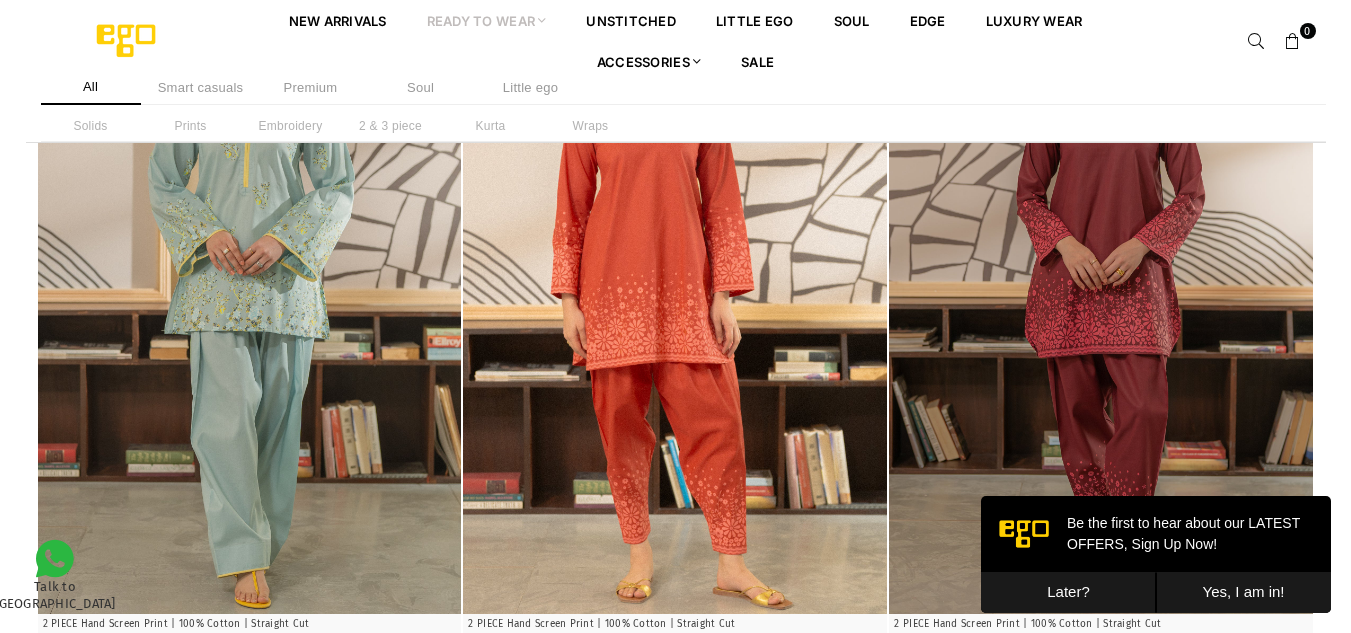 scroll, scrollTop: 1660, scrollLeft: 0, axis: vertical 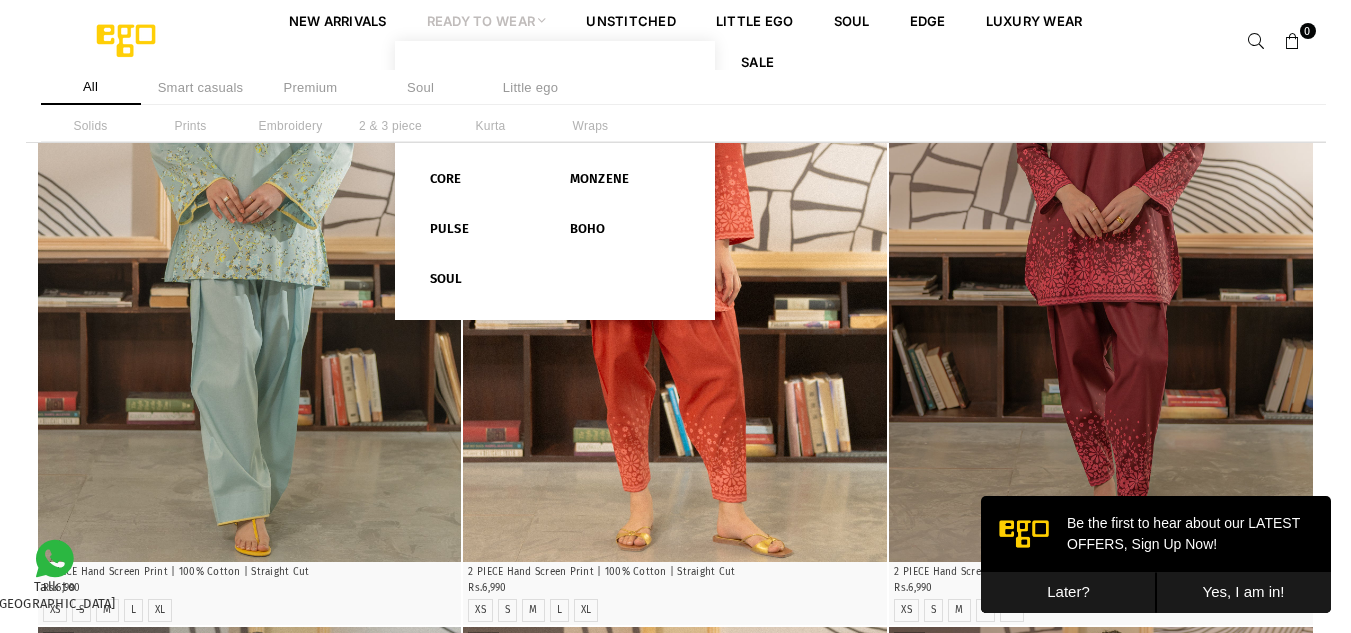 click on "Ready to Wear" at bounding box center (487, 20) 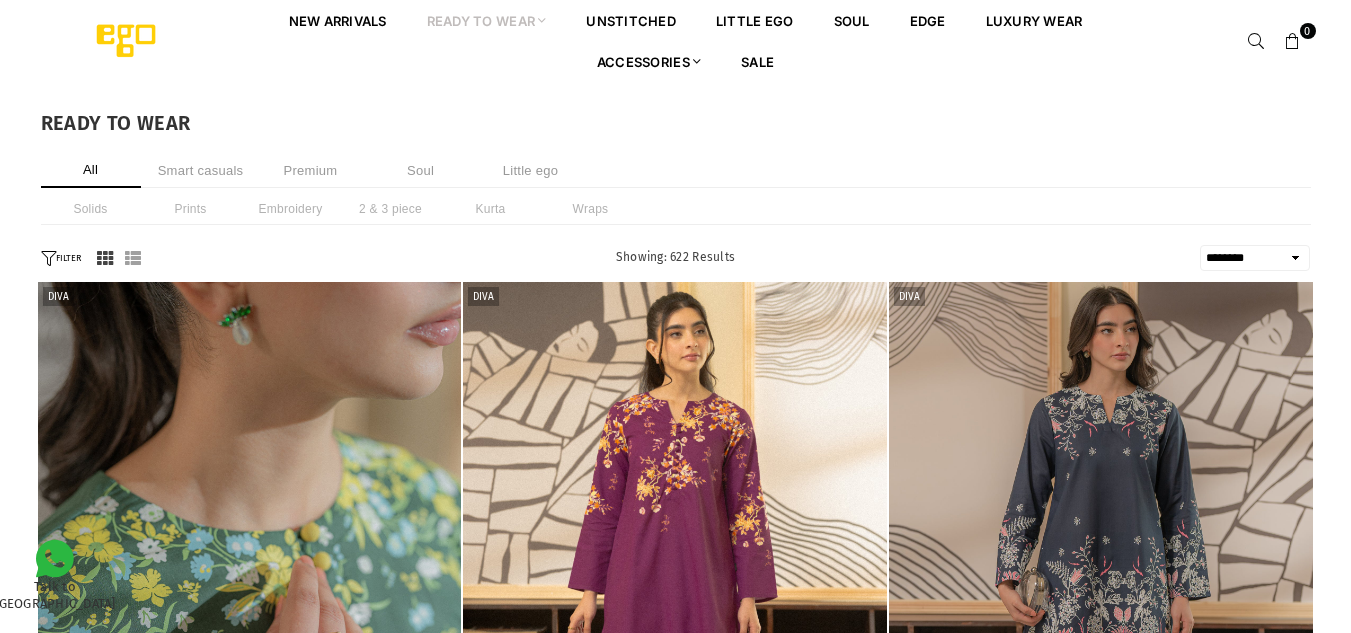 select on "******" 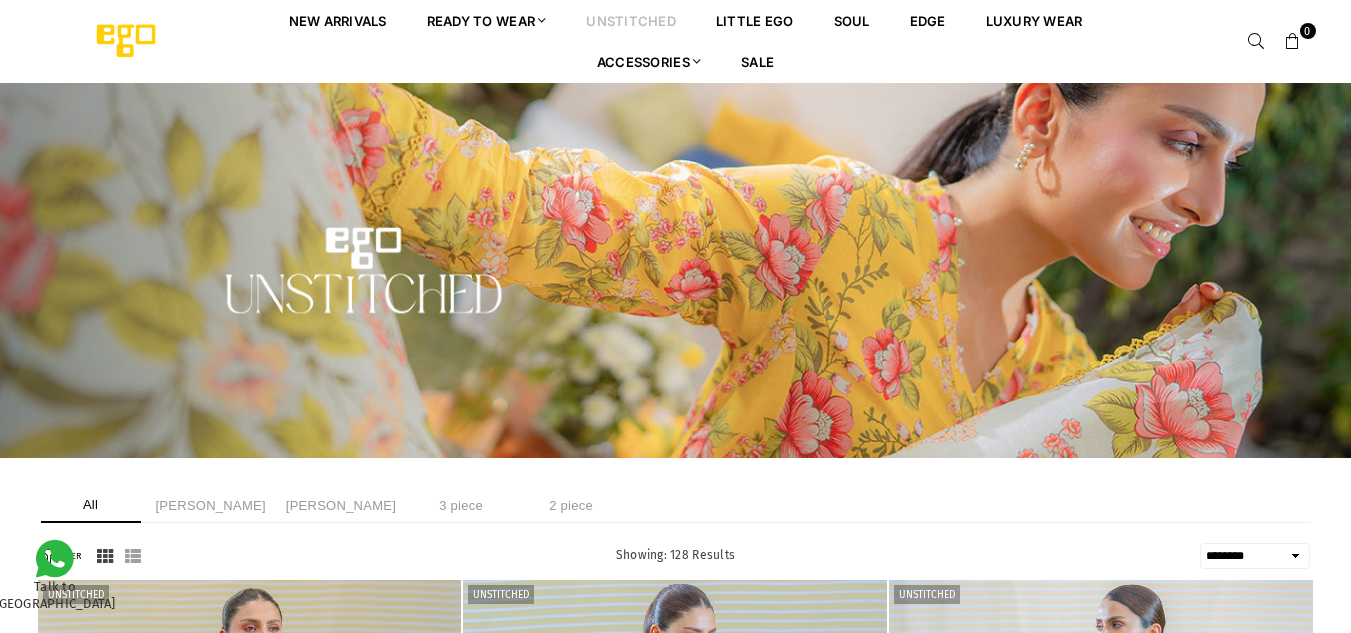 select on "******" 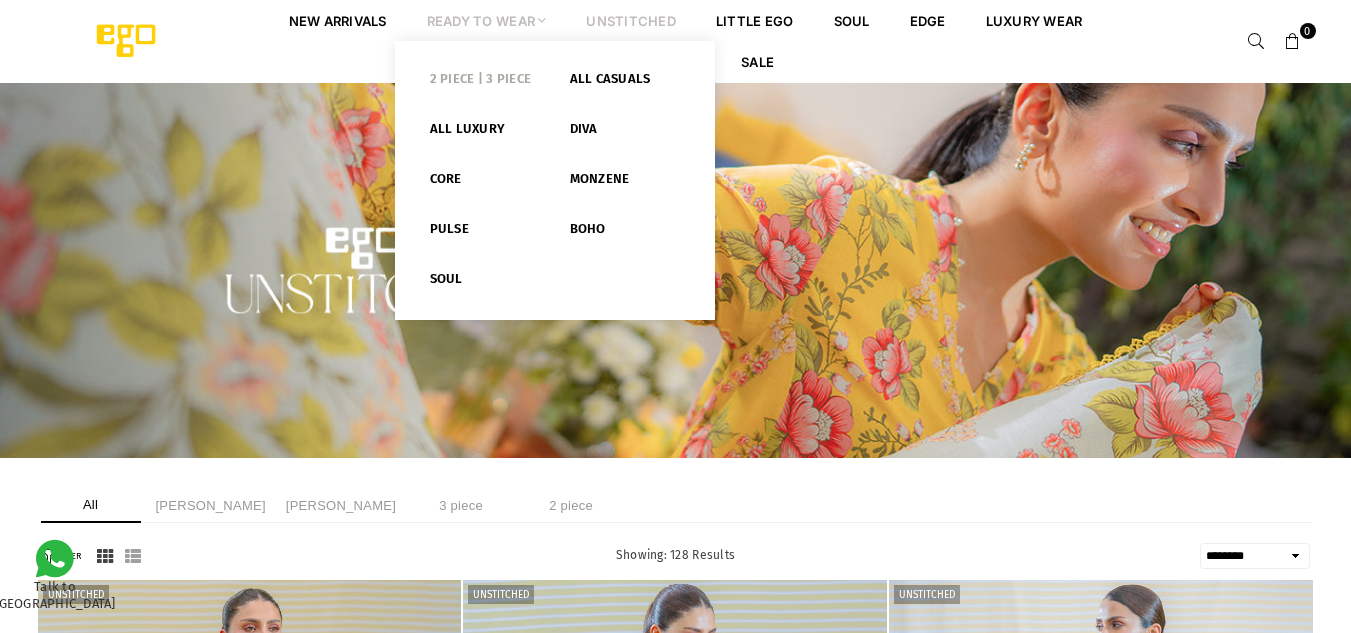 click on "2 PIECE | 3 PIECE" at bounding box center (485, 83) 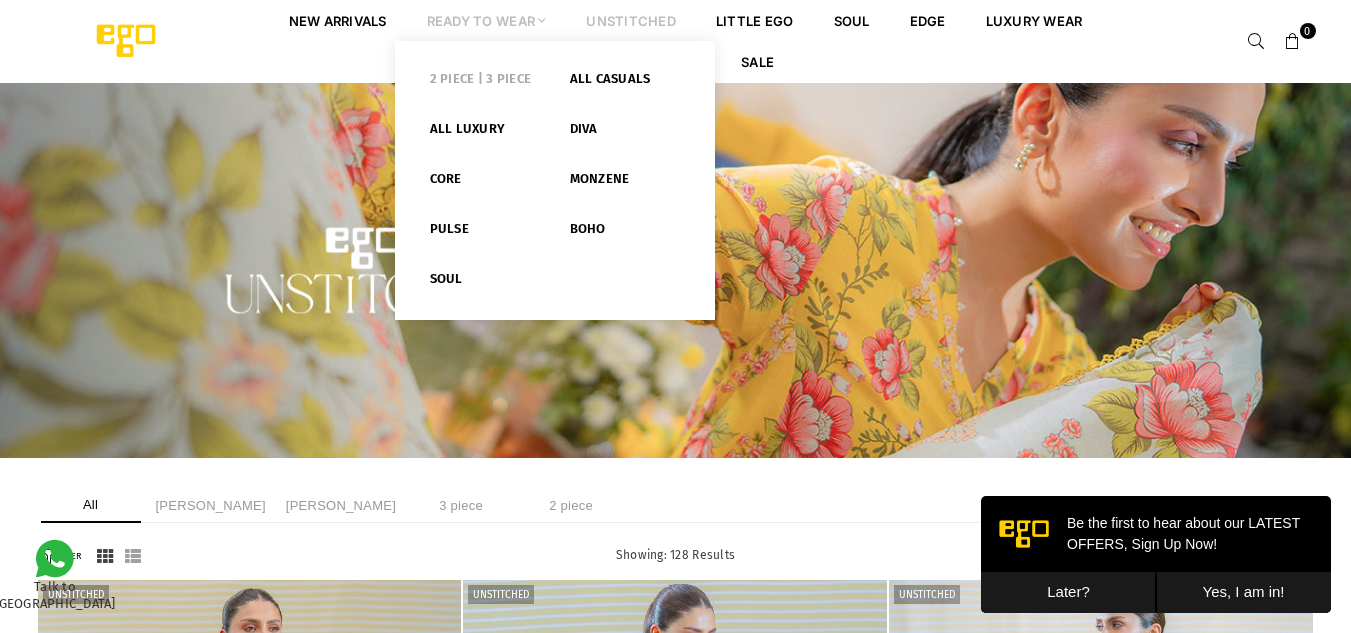 scroll, scrollTop: 0, scrollLeft: 0, axis: both 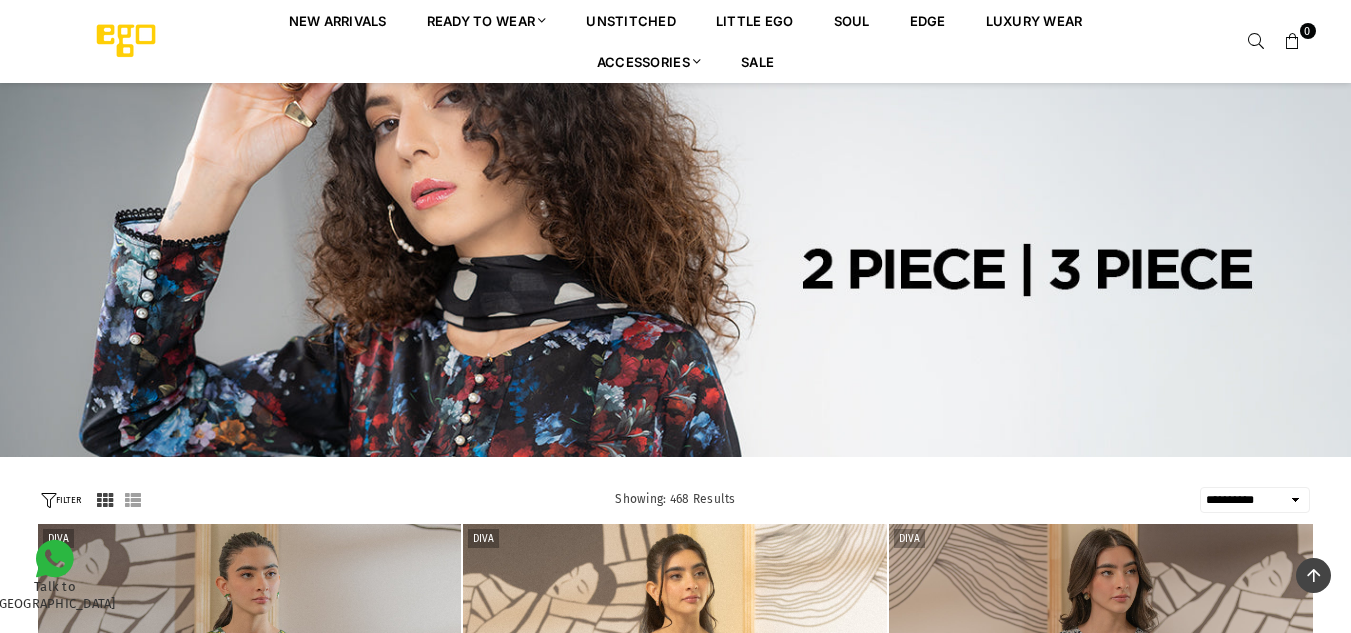 select on "**********" 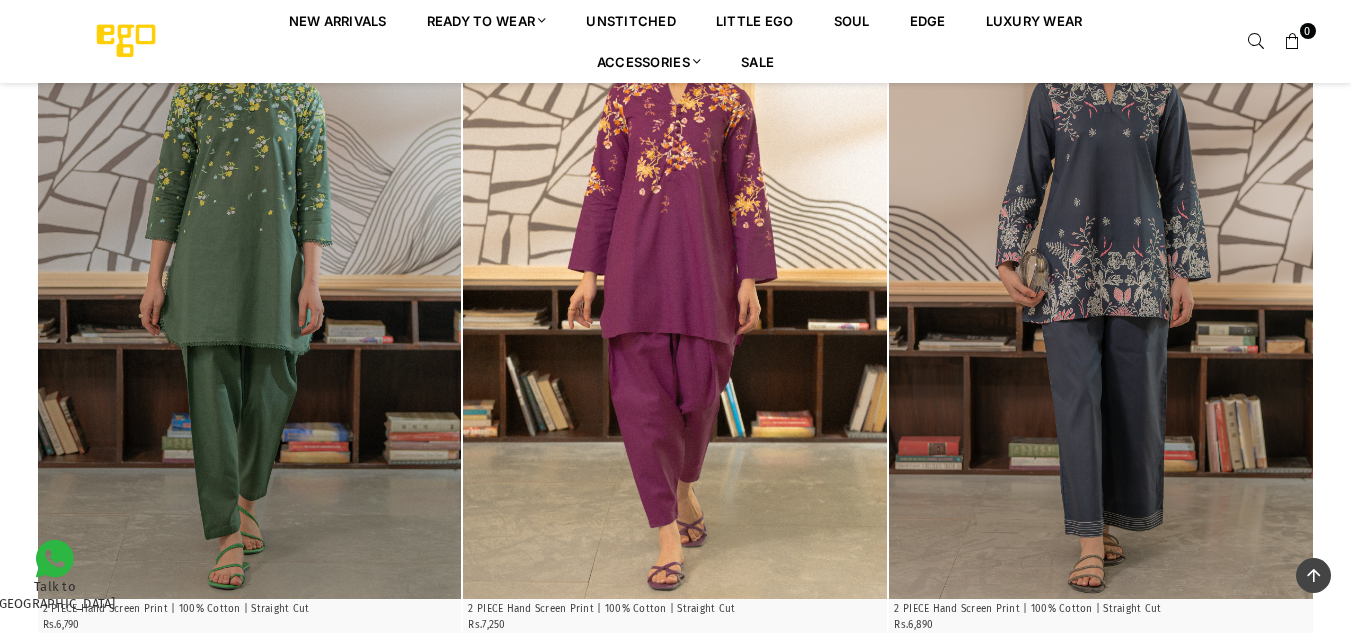 scroll, scrollTop: 0, scrollLeft: 0, axis: both 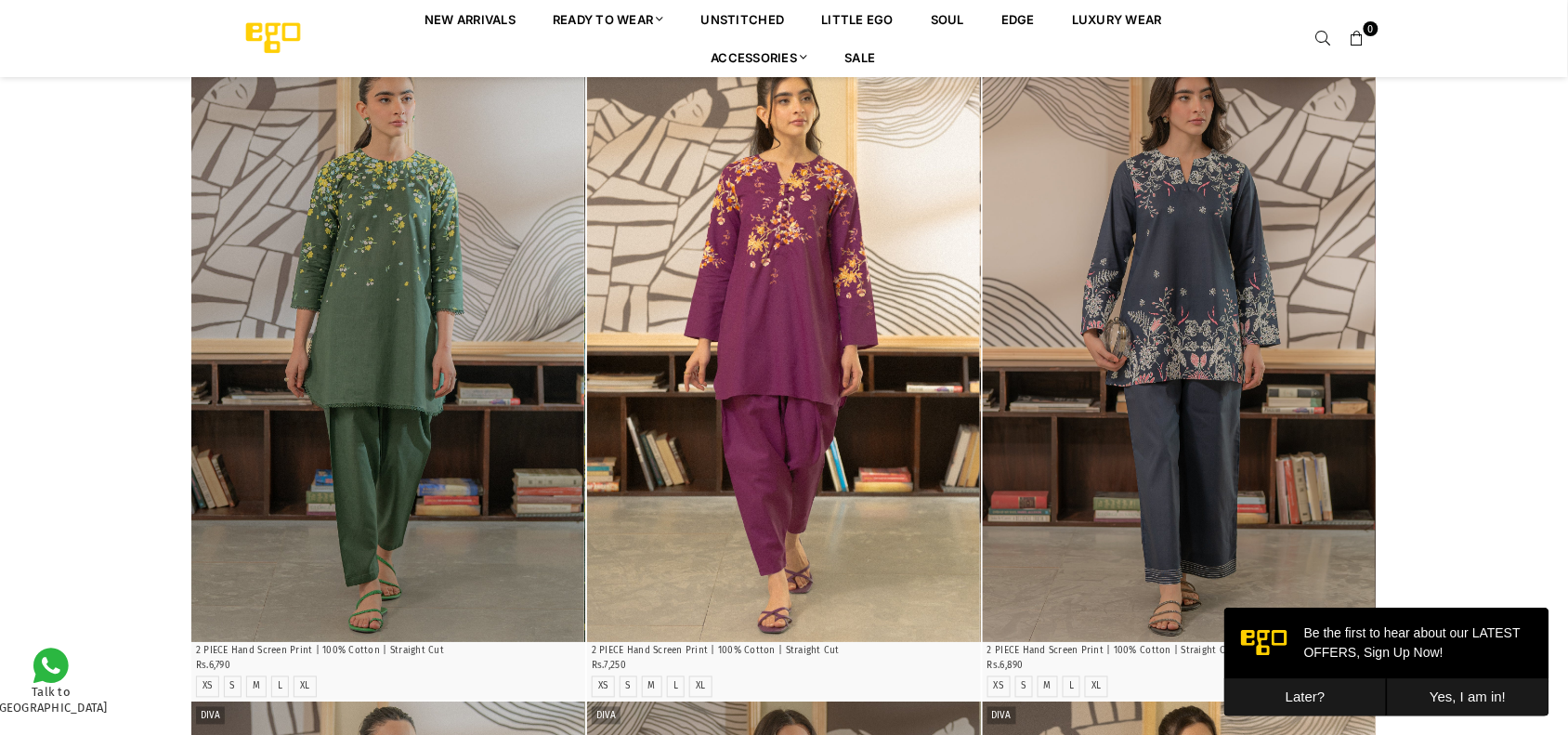 click on "Later?" at bounding box center (1304, 696) 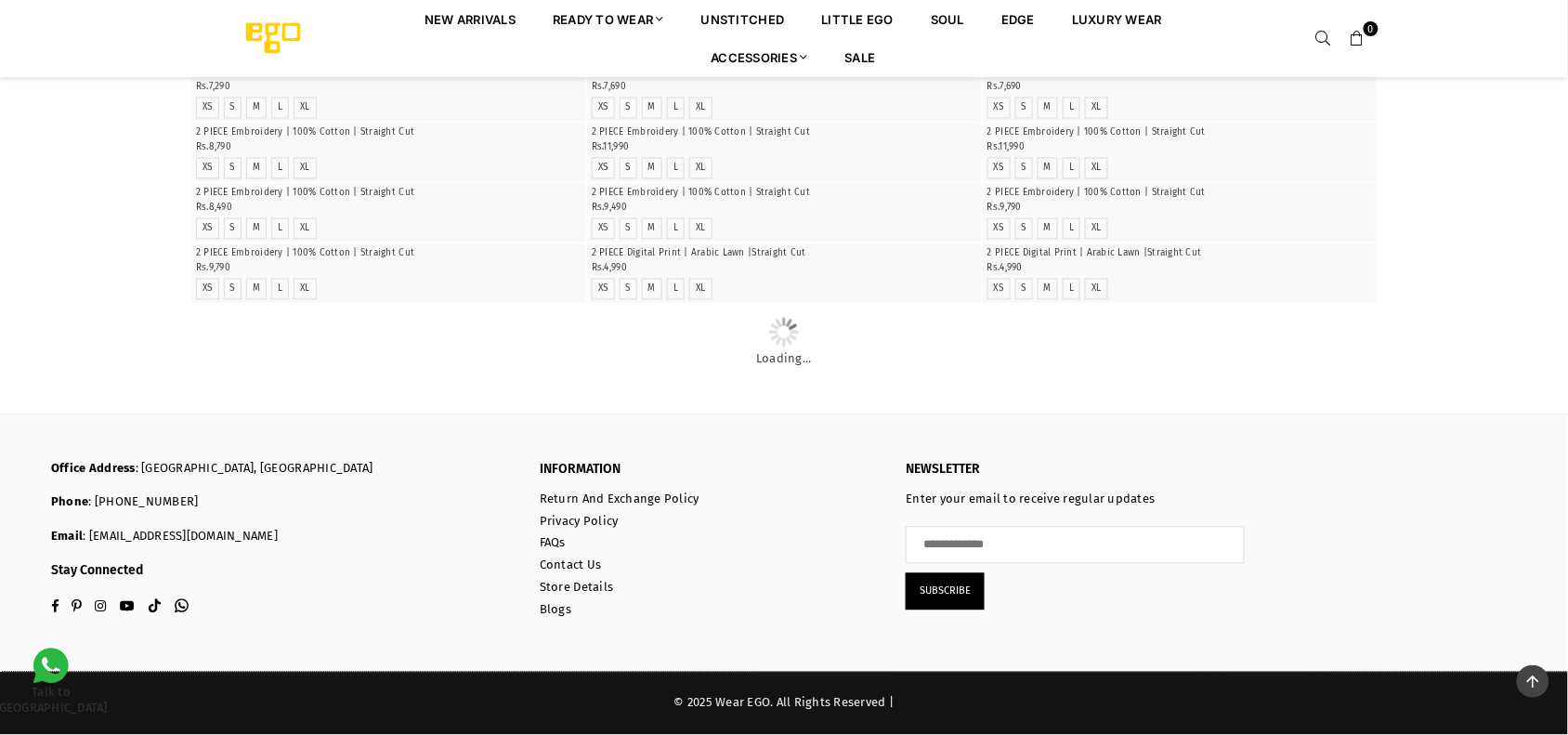 scroll, scrollTop: 5066, scrollLeft: 0, axis: vertical 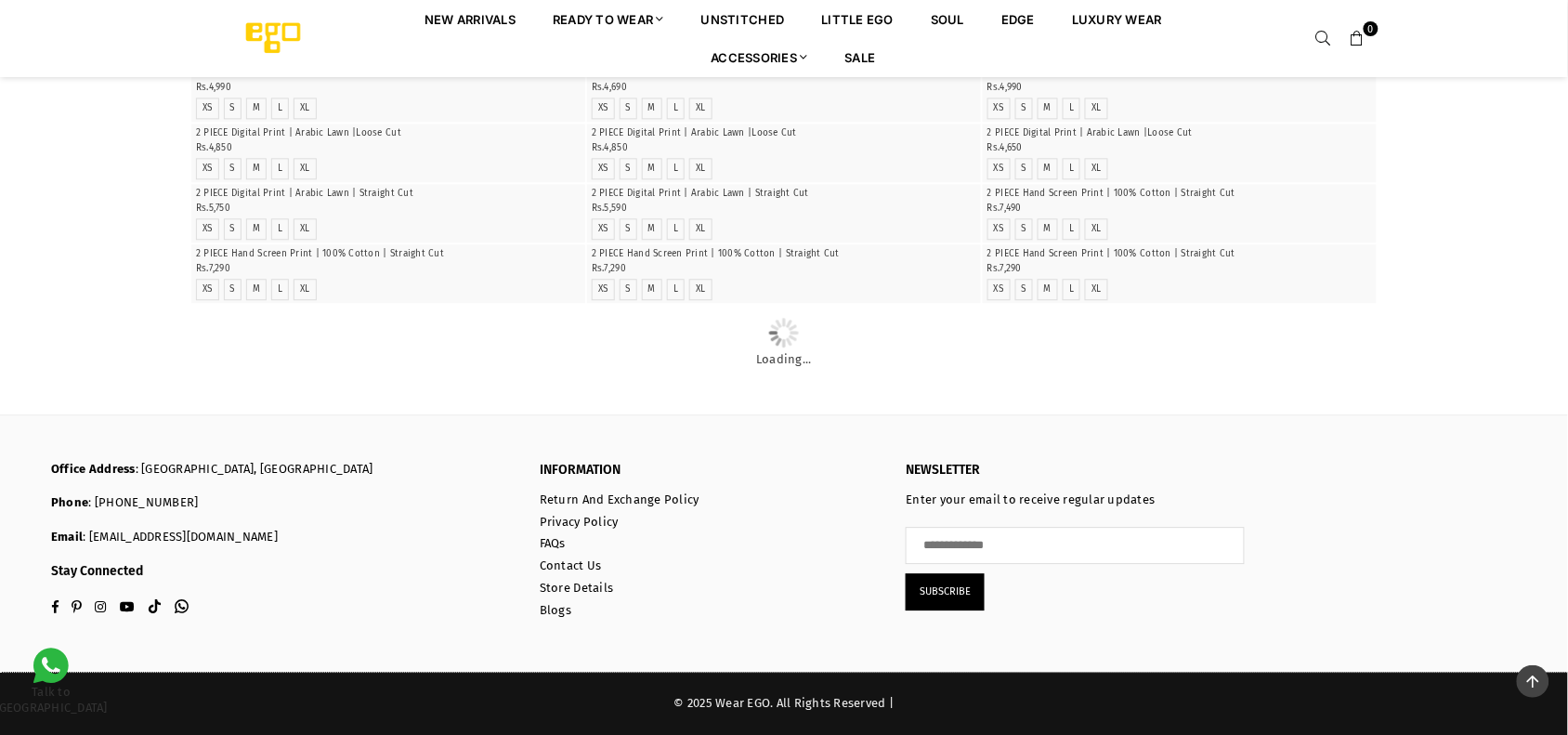 drag, startPoint x: 359, startPoint y: 325, endPoint x: 90, endPoint y: 396, distance: 278.21215 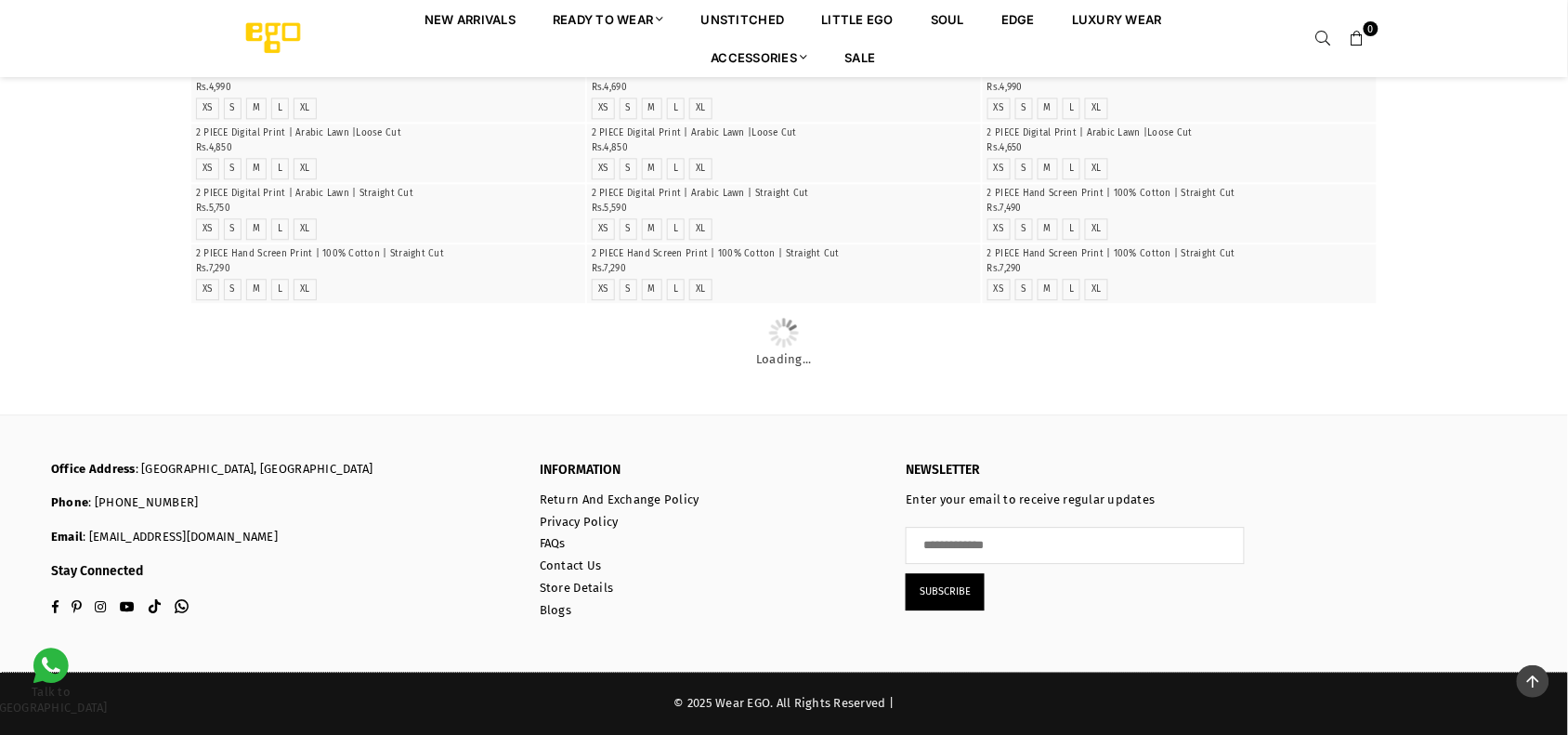 scroll, scrollTop: 5589, scrollLeft: 0, axis: vertical 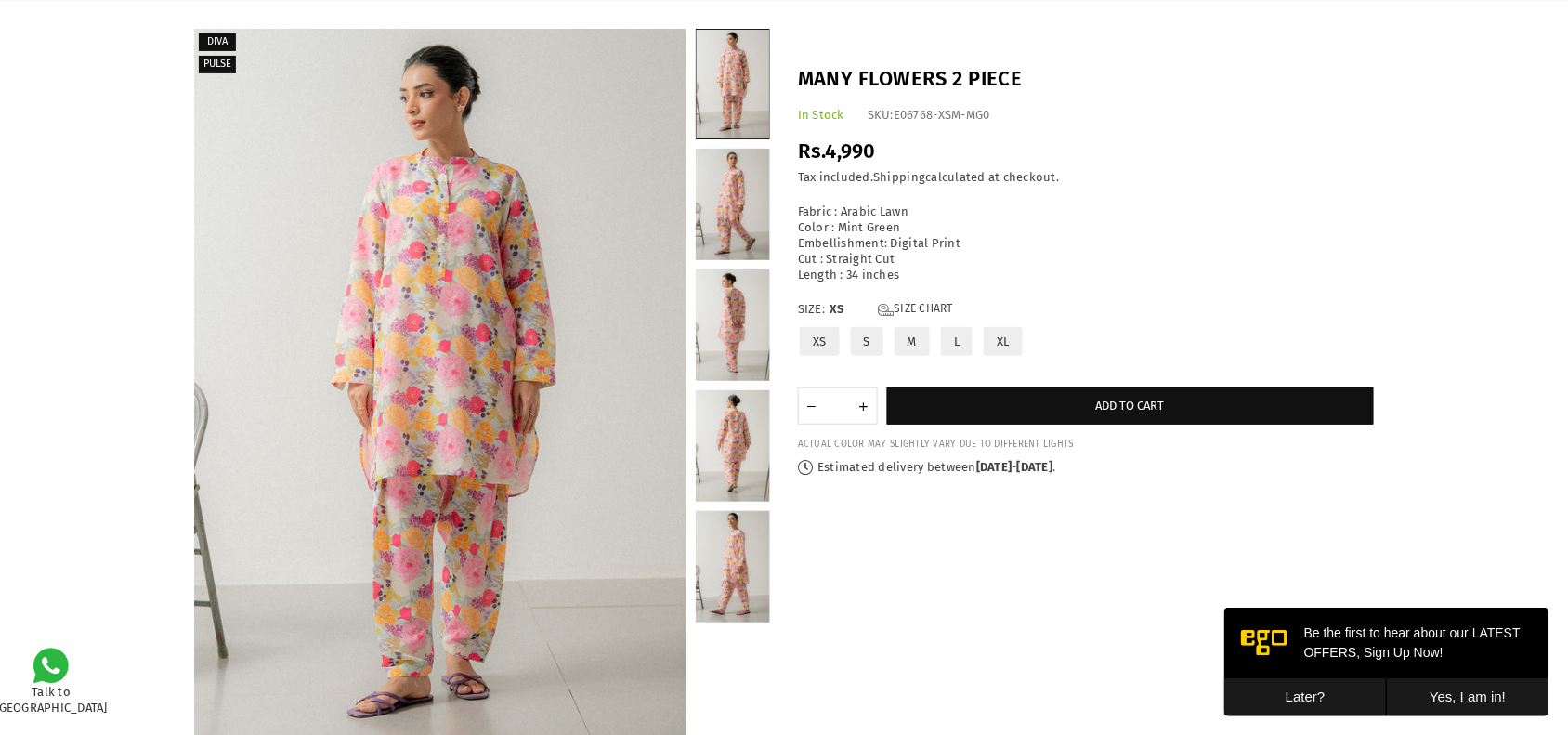 click on "Many Flowers 2 piece                                          In Stock                      SKU:  E06768-XSM-MG0                                                                       Regular price                        Rs.4,990                                                                                                               |                             Save                            Rs.-4,990                            ( Liquid error (sections/product-template line 204): divided by 0 % off)                                                                                   /                                                                                           Tax included.                       Shipping  calculated at checkout.                                                                                                    Fabric : Arabic Lawn Color : Mint Green Embellishment: Digital Print  Cut : Straight Cut                                            Size:  XS" at bounding box center (1086, 270) 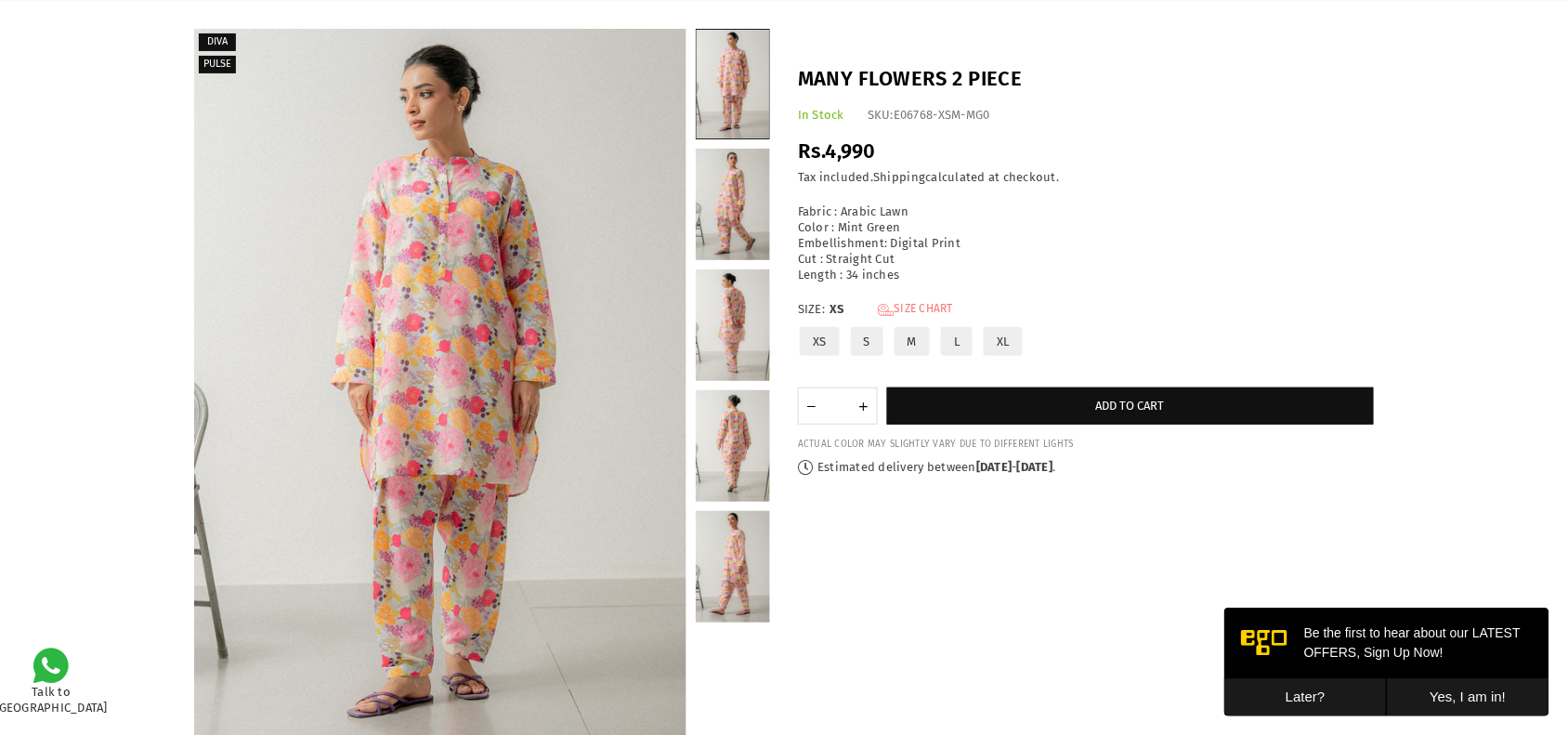 click on "Size Chart" at bounding box center [915, 309] 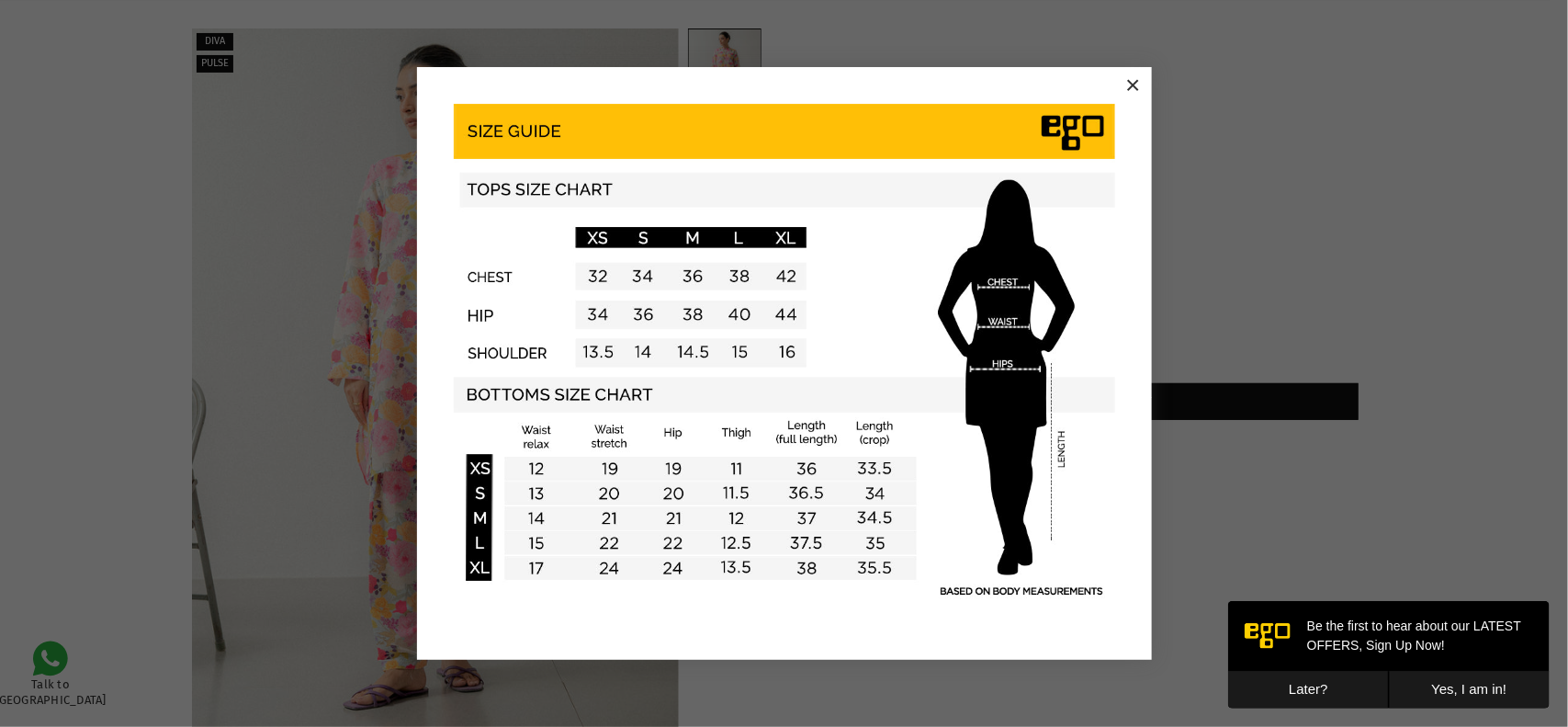 click at bounding box center (784, 352) 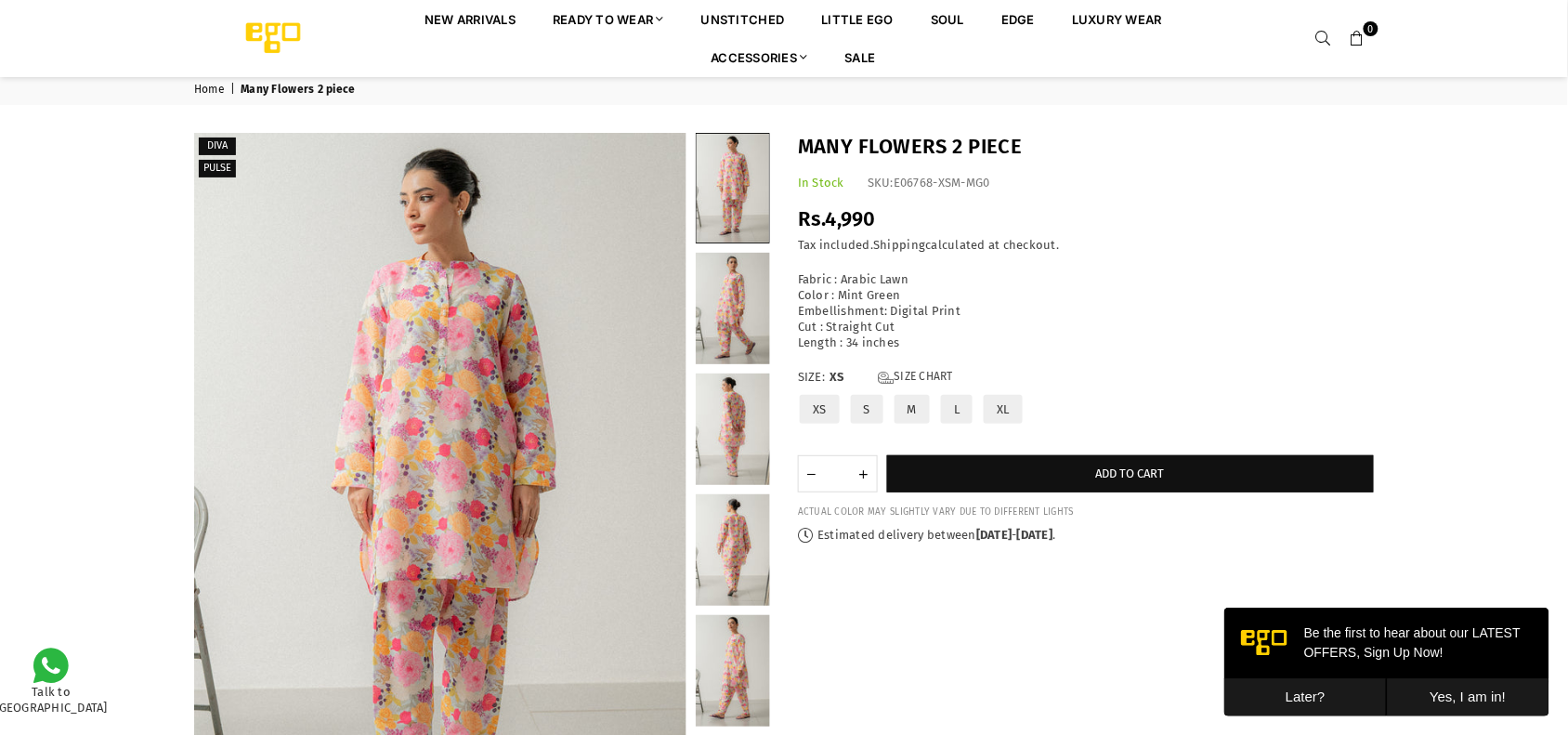 scroll, scrollTop: 0, scrollLeft: 0, axis: both 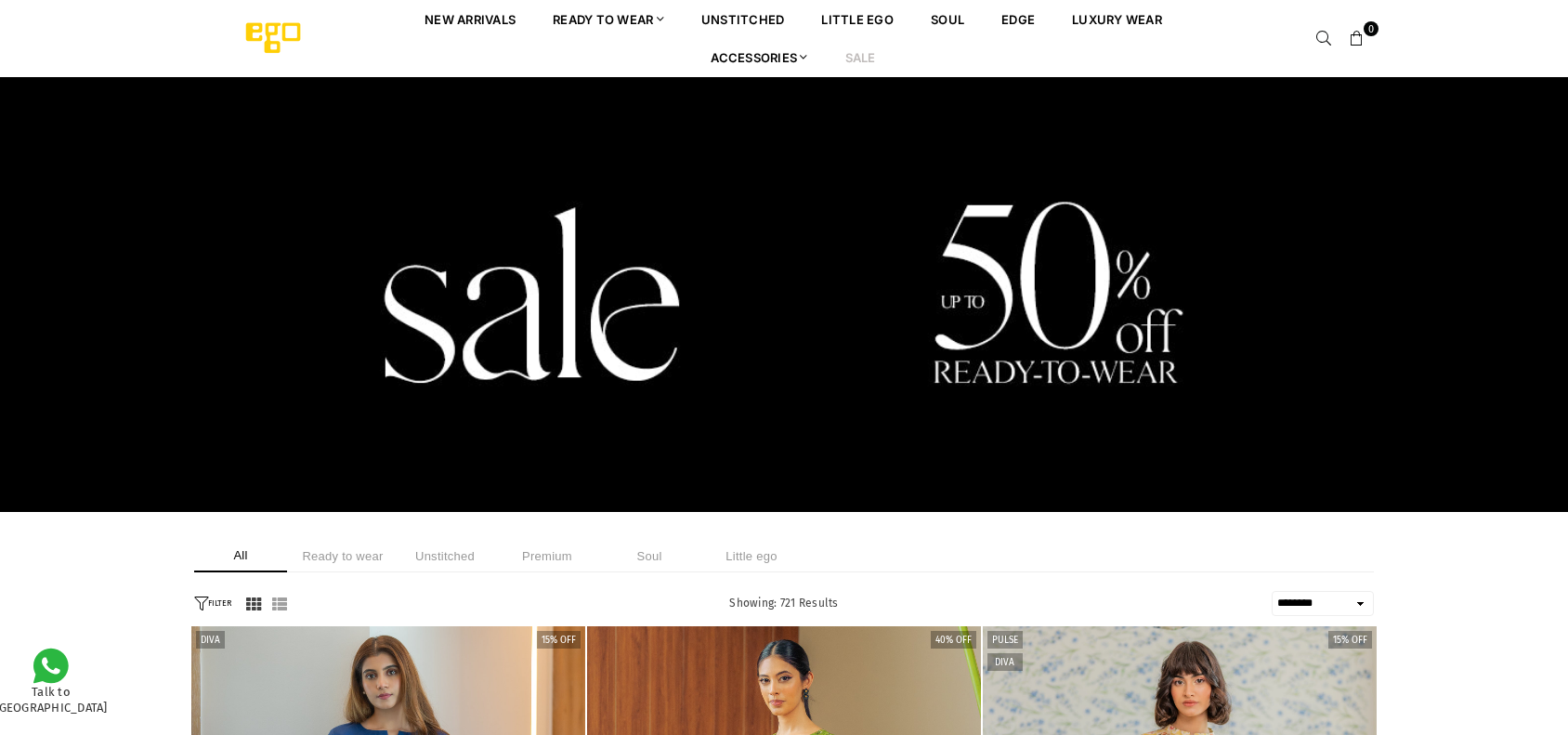 select on "******" 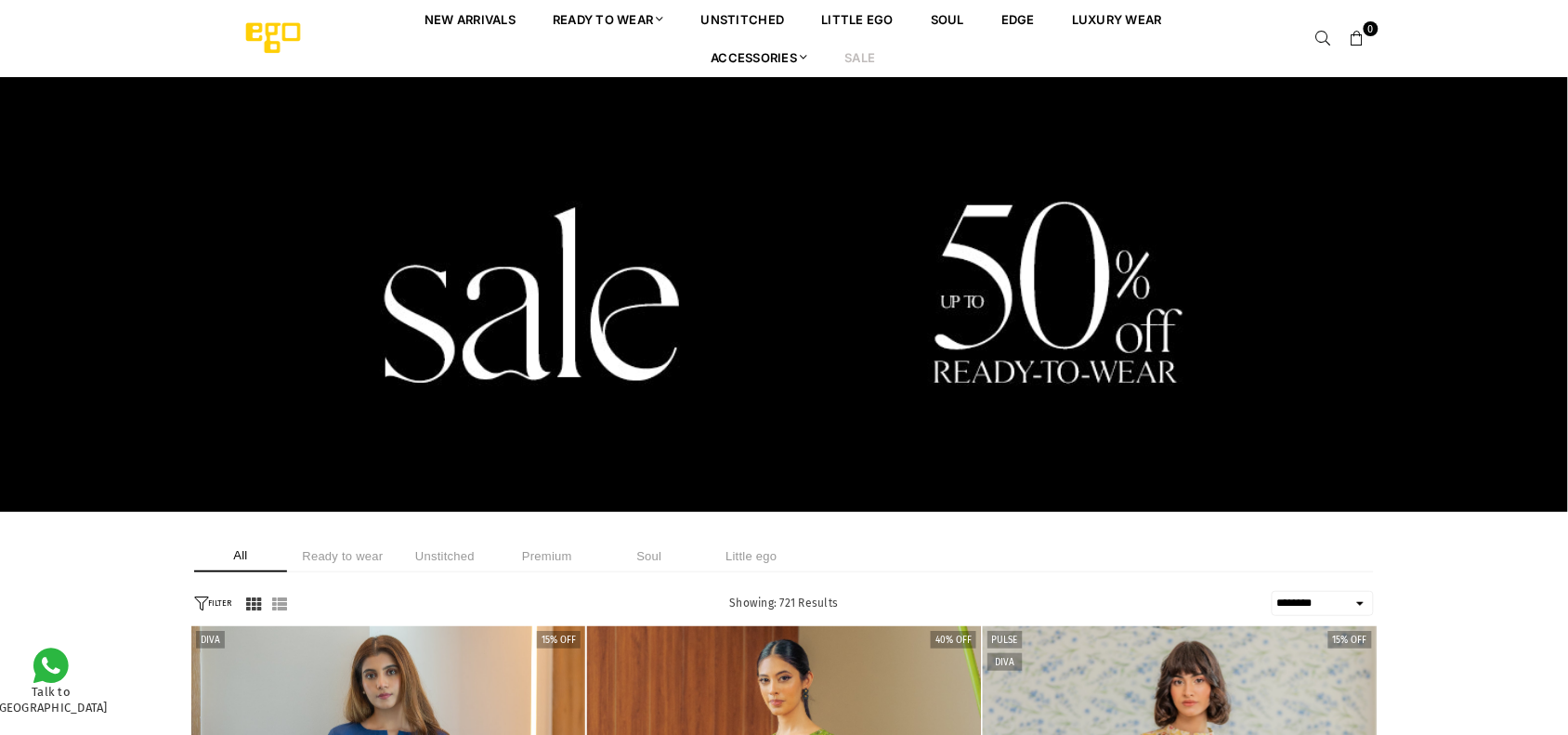 scroll, scrollTop: 0, scrollLeft: 0, axis: both 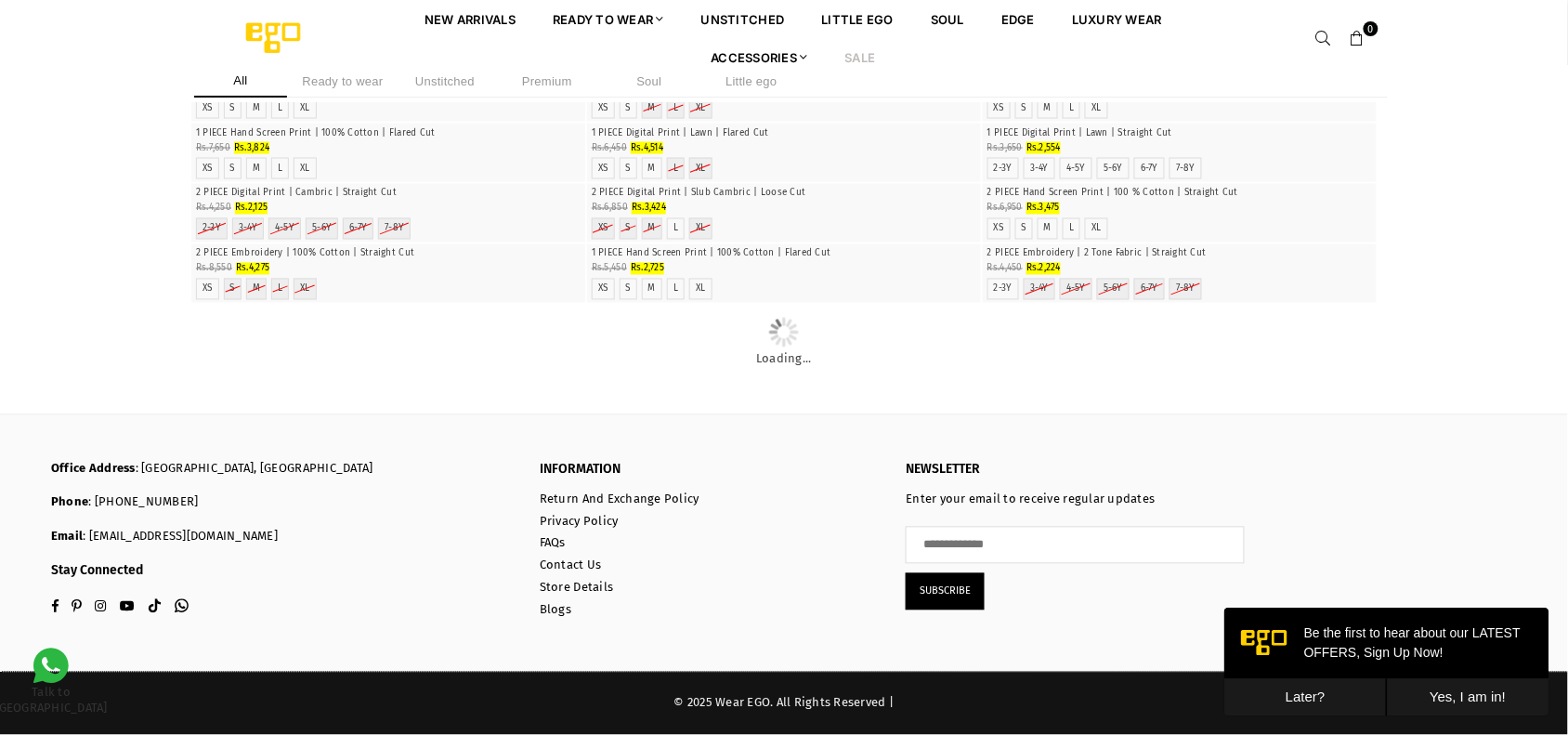 click on "Later?" at bounding box center [1304, 696] 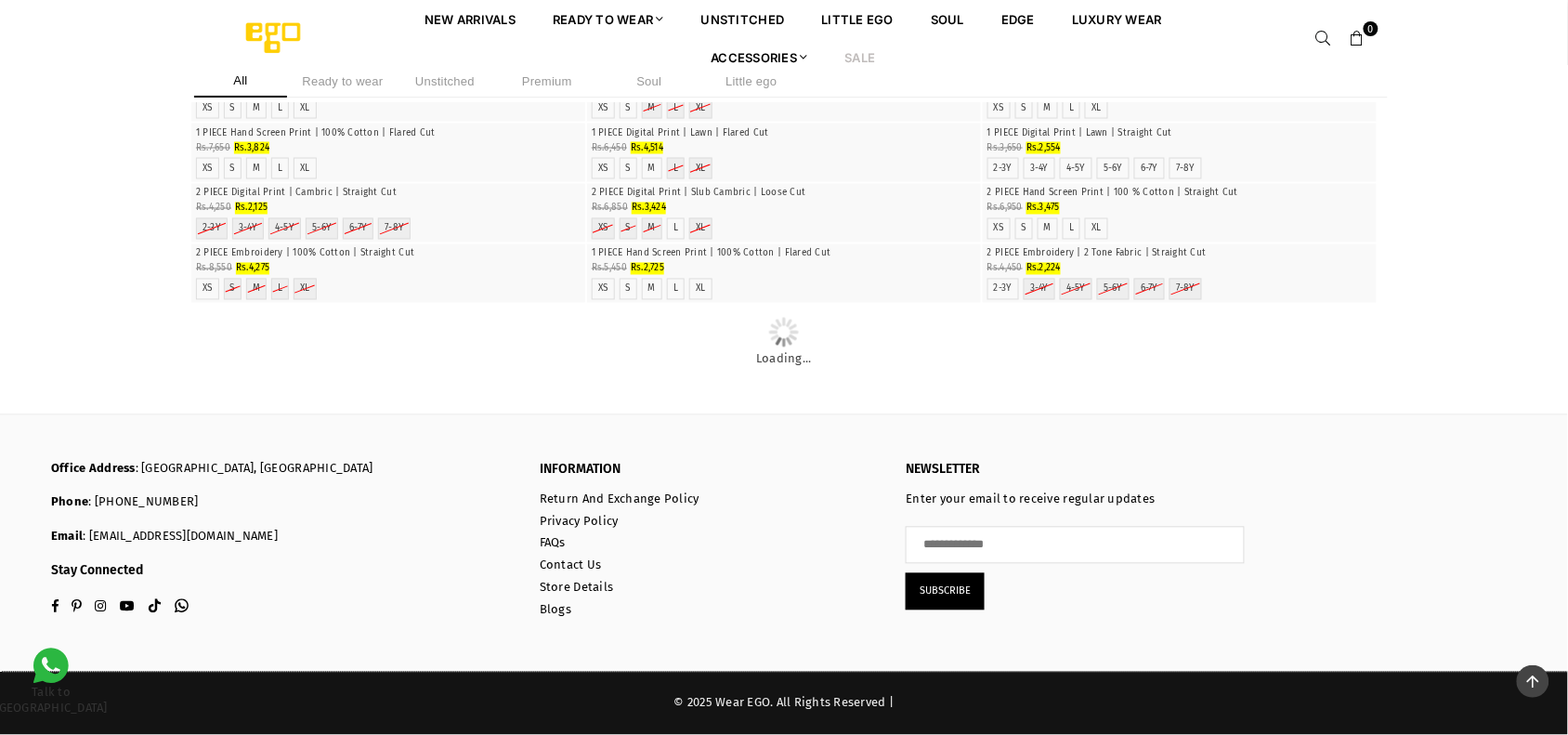 scroll, scrollTop: 25699, scrollLeft: 0, axis: vertical 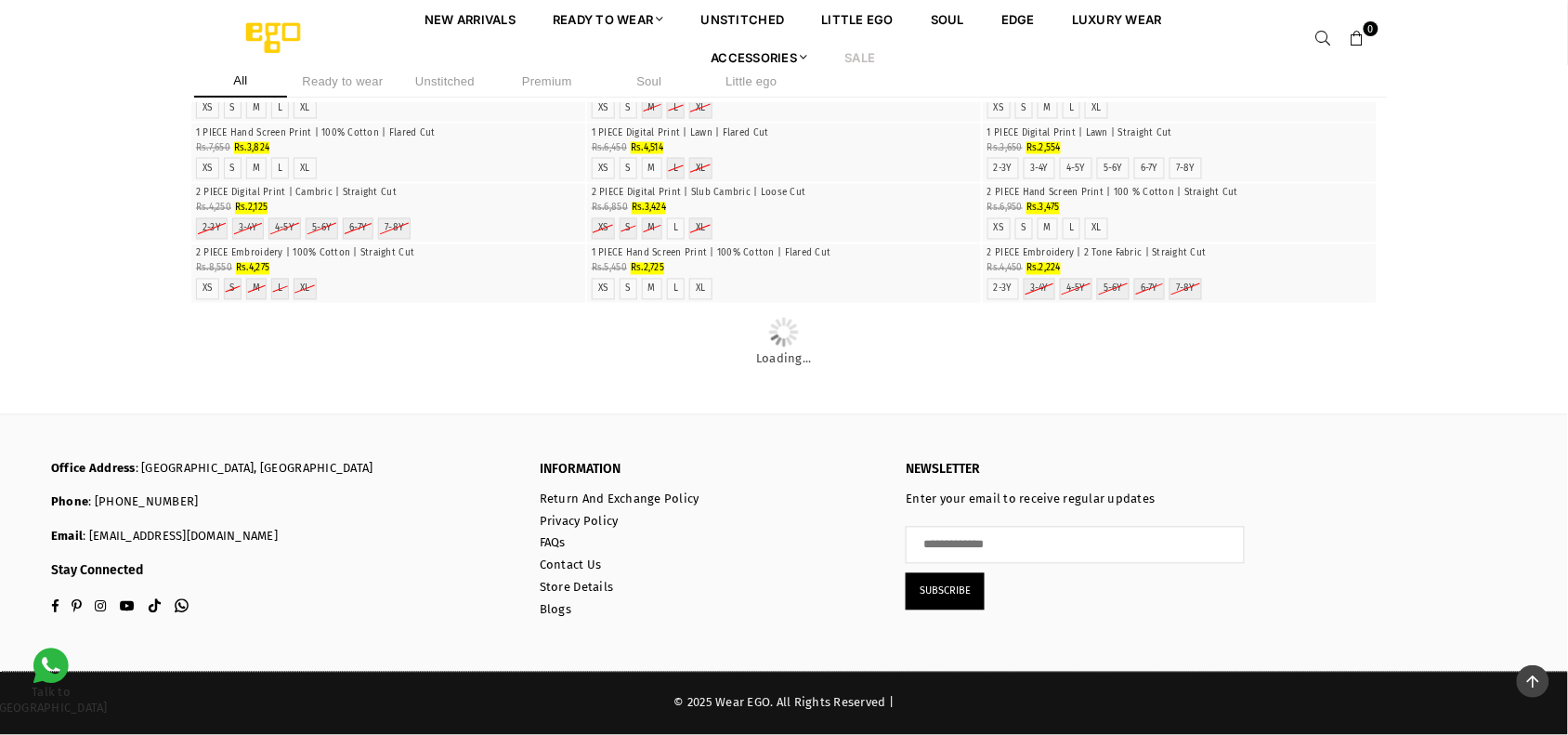 drag, startPoint x: 47, startPoint y: 348, endPoint x: 0, endPoint y: 321, distance: 54.20332 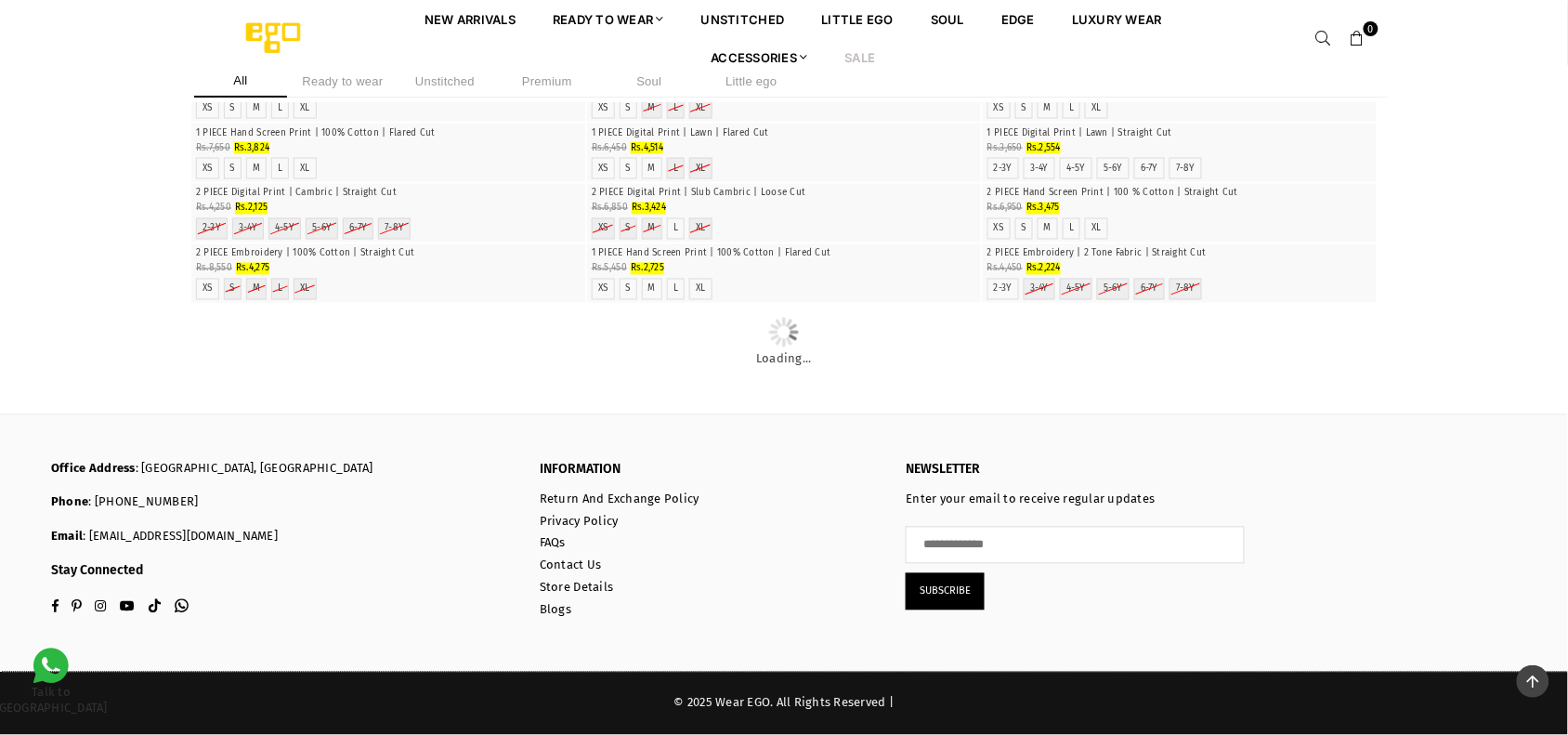 click on "**********" at bounding box center (784, -2083) 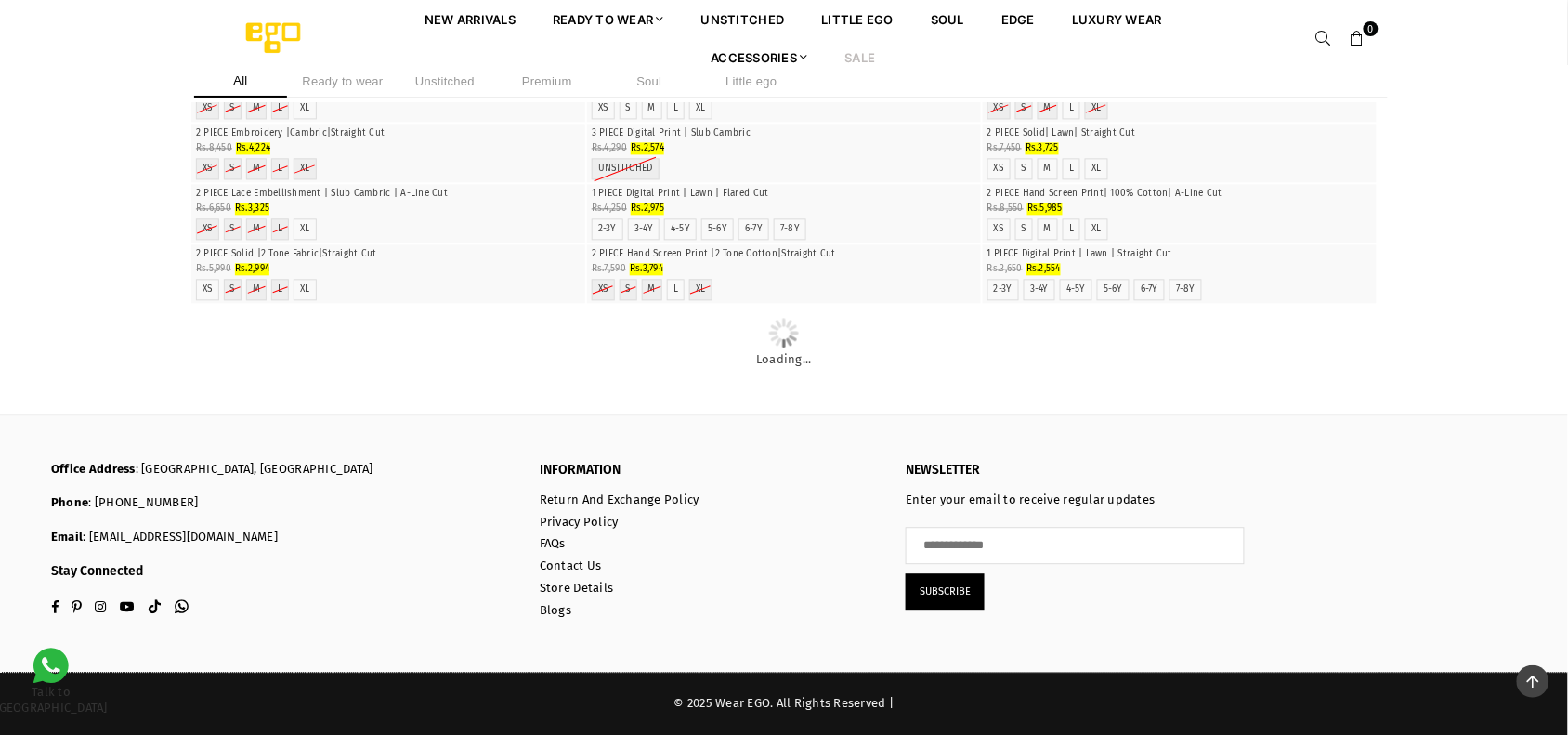 scroll, scrollTop: 27479, scrollLeft: 0, axis: vertical 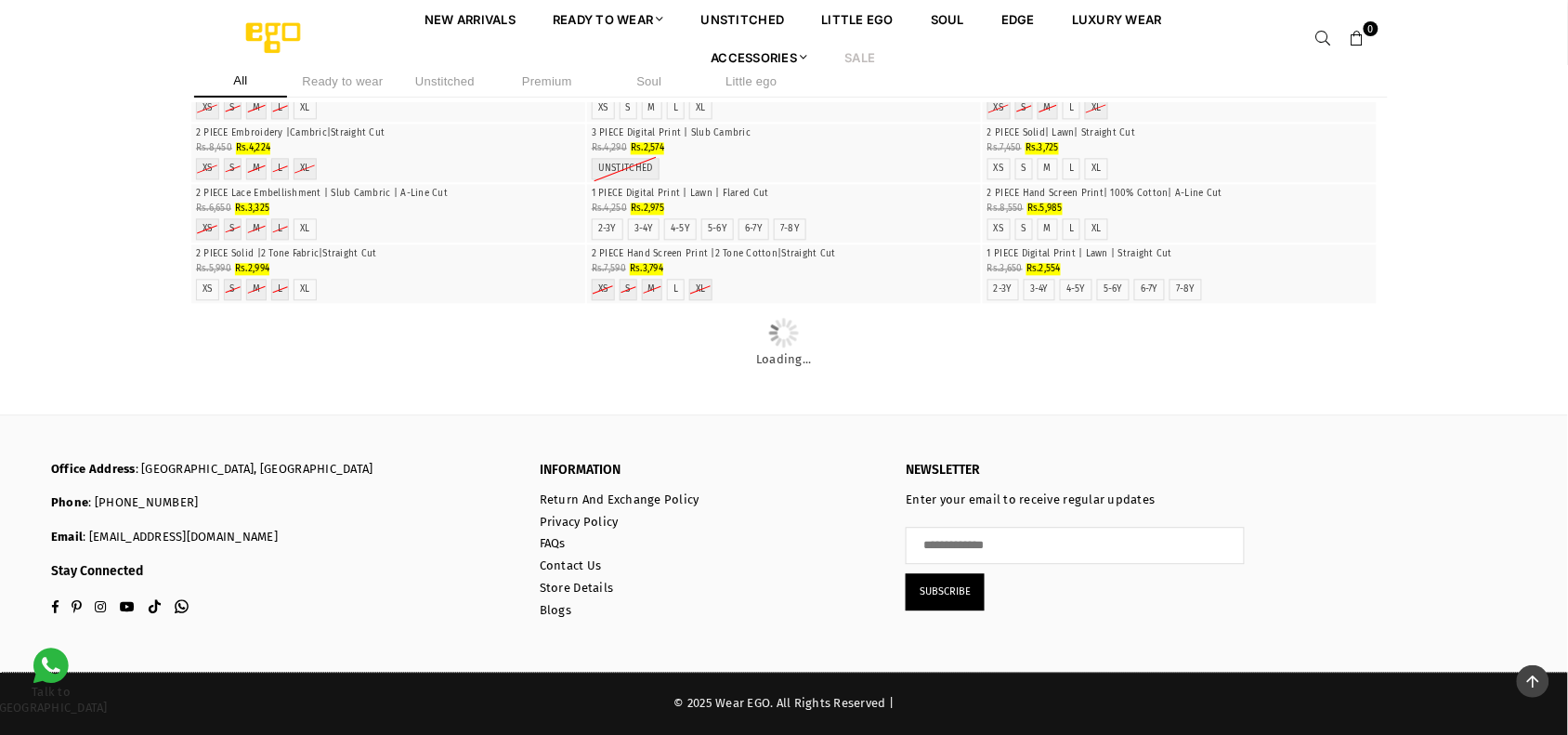 drag, startPoint x: 95, startPoint y: 483, endPoint x: 12, endPoint y: 530, distance: 95.3834 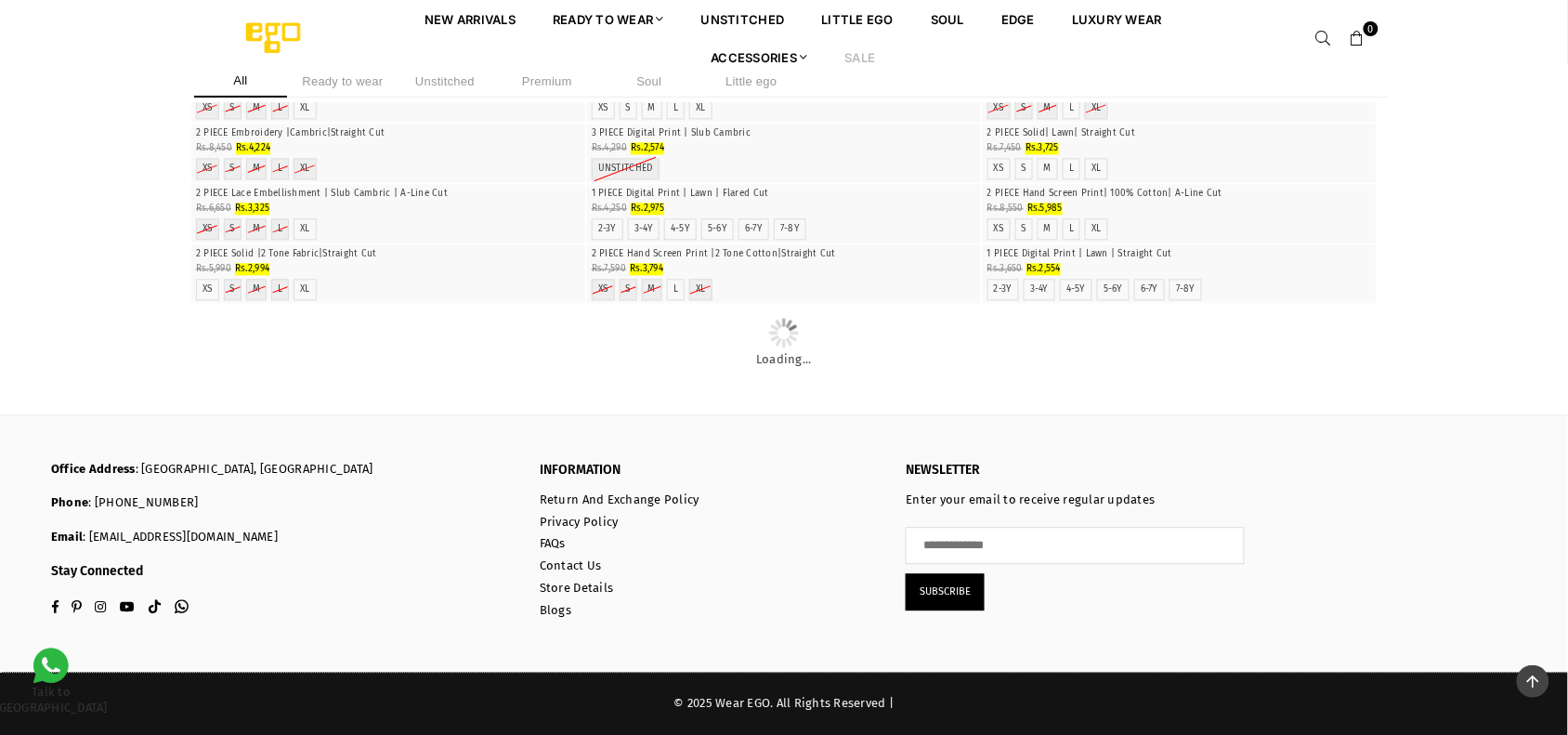 click on "**********" at bounding box center (784, -2204) 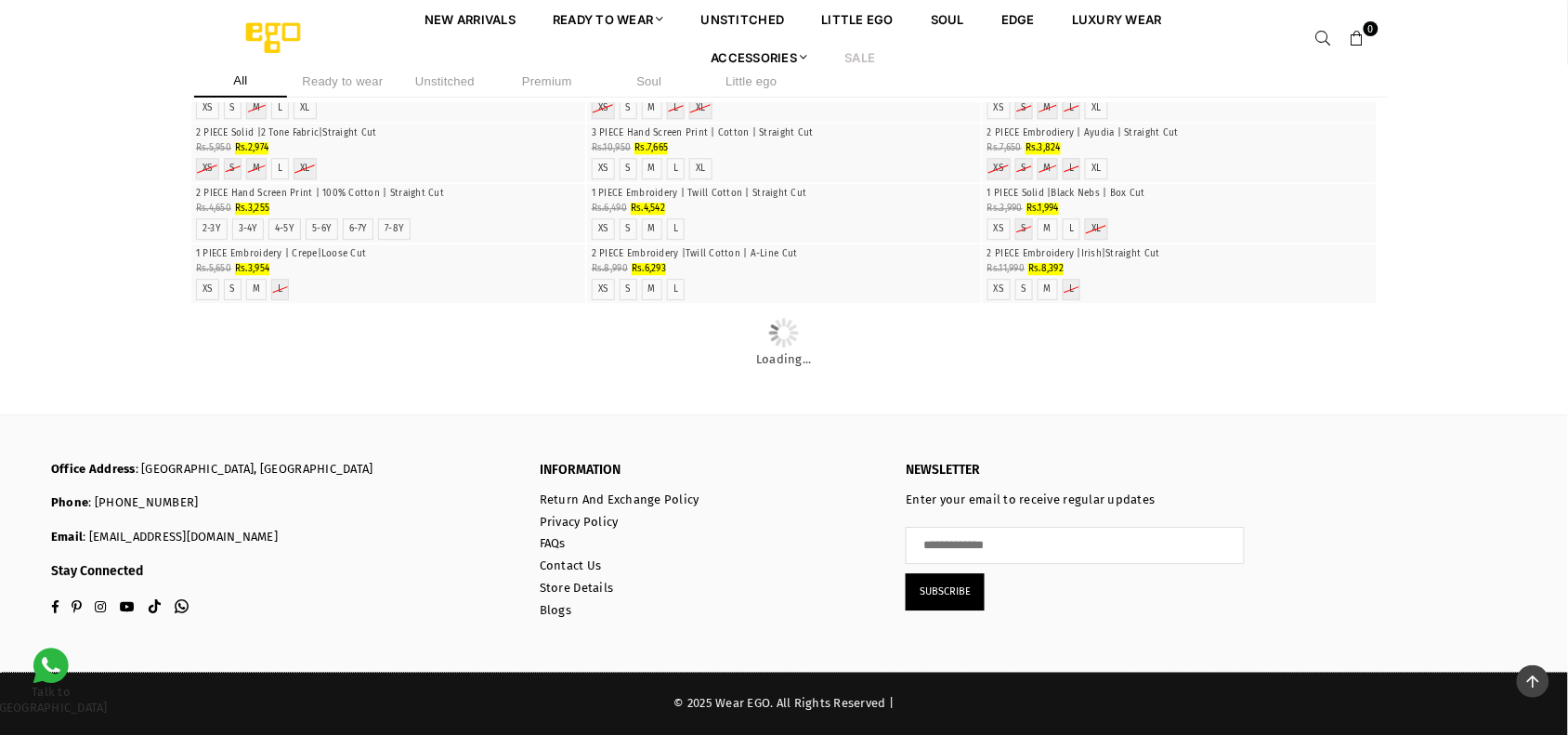 scroll, scrollTop: 31084, scrollLeft: 0, axis: vertical 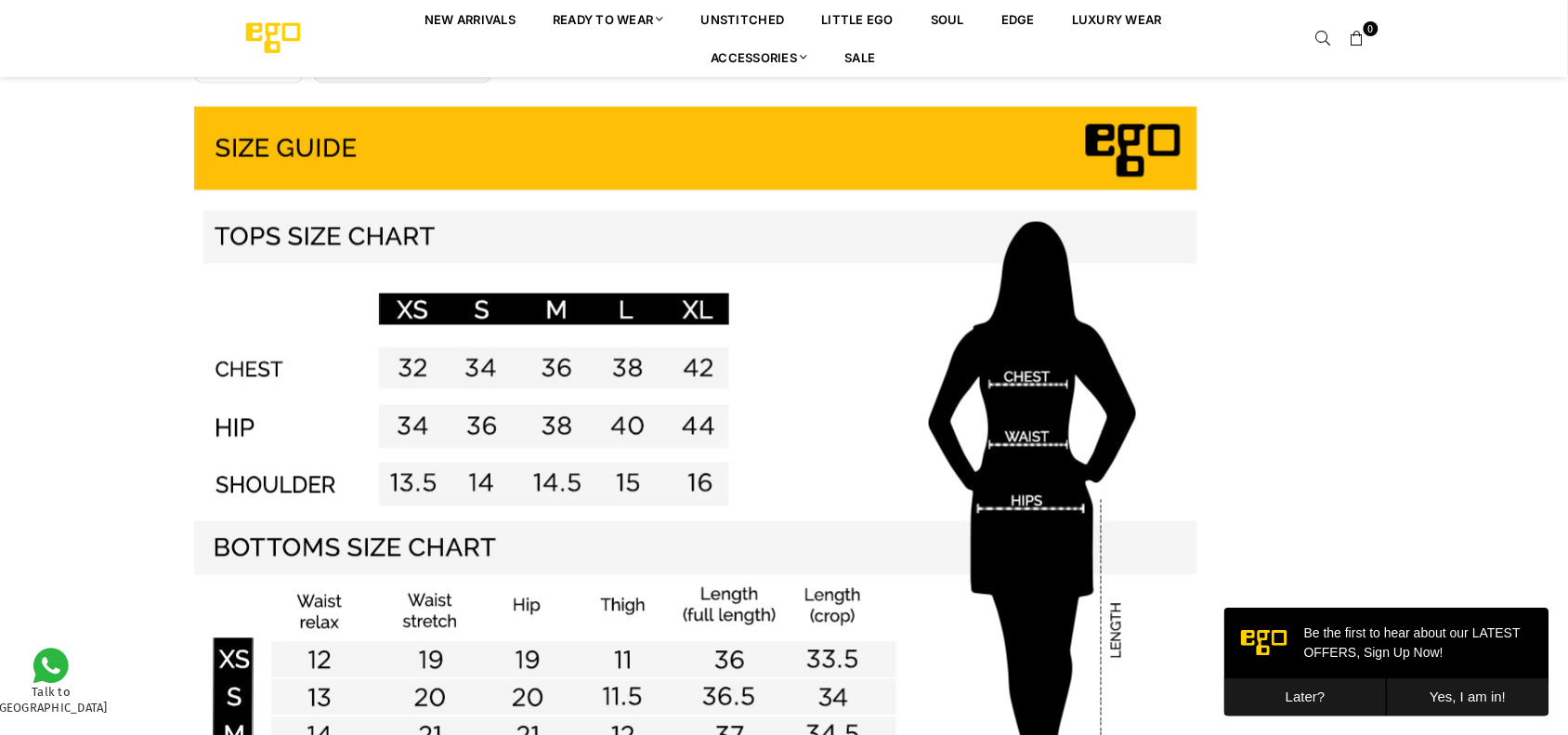 click at bounding box center (273, 38) 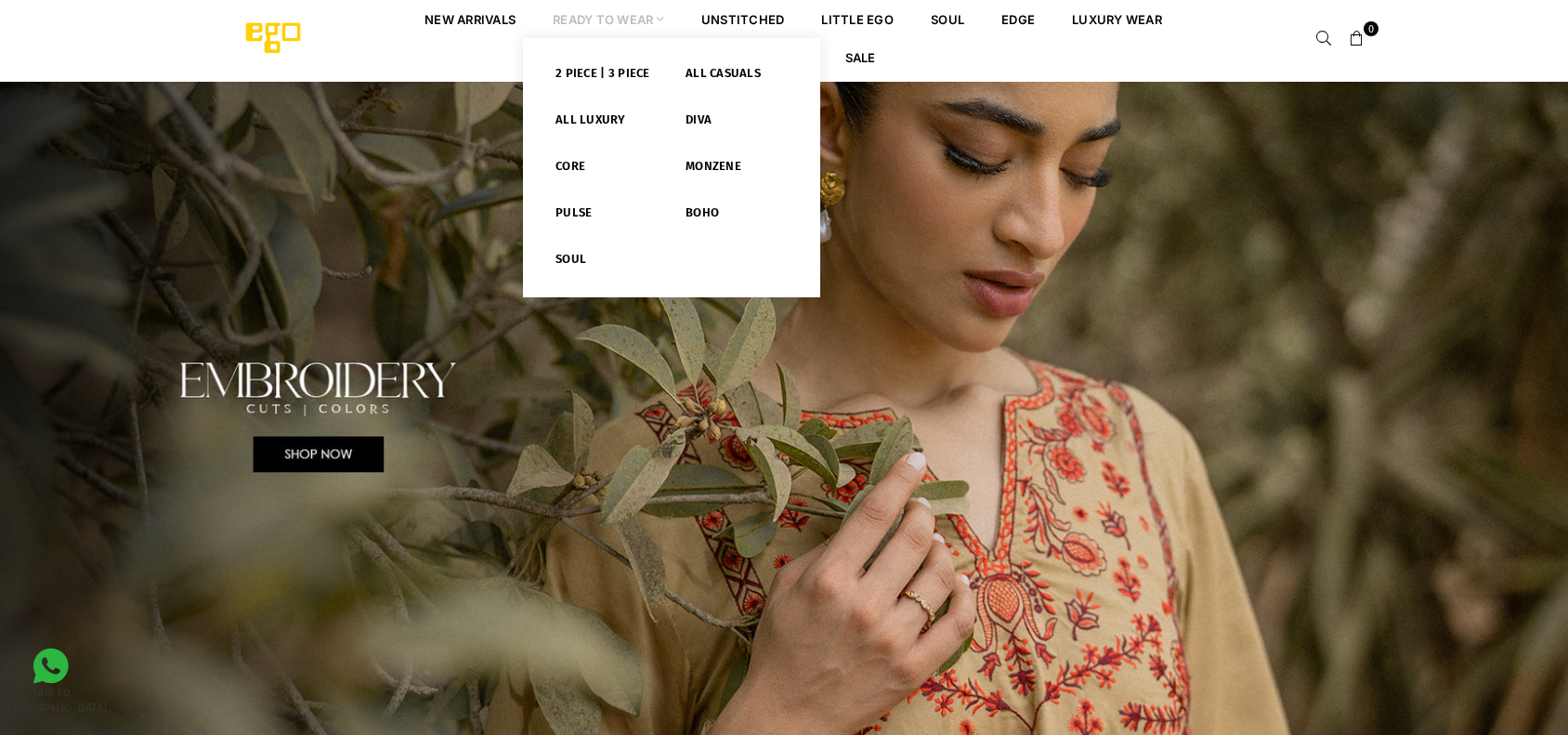 scroll, scrollTop: 0, scrollLeft: 0, axis: both 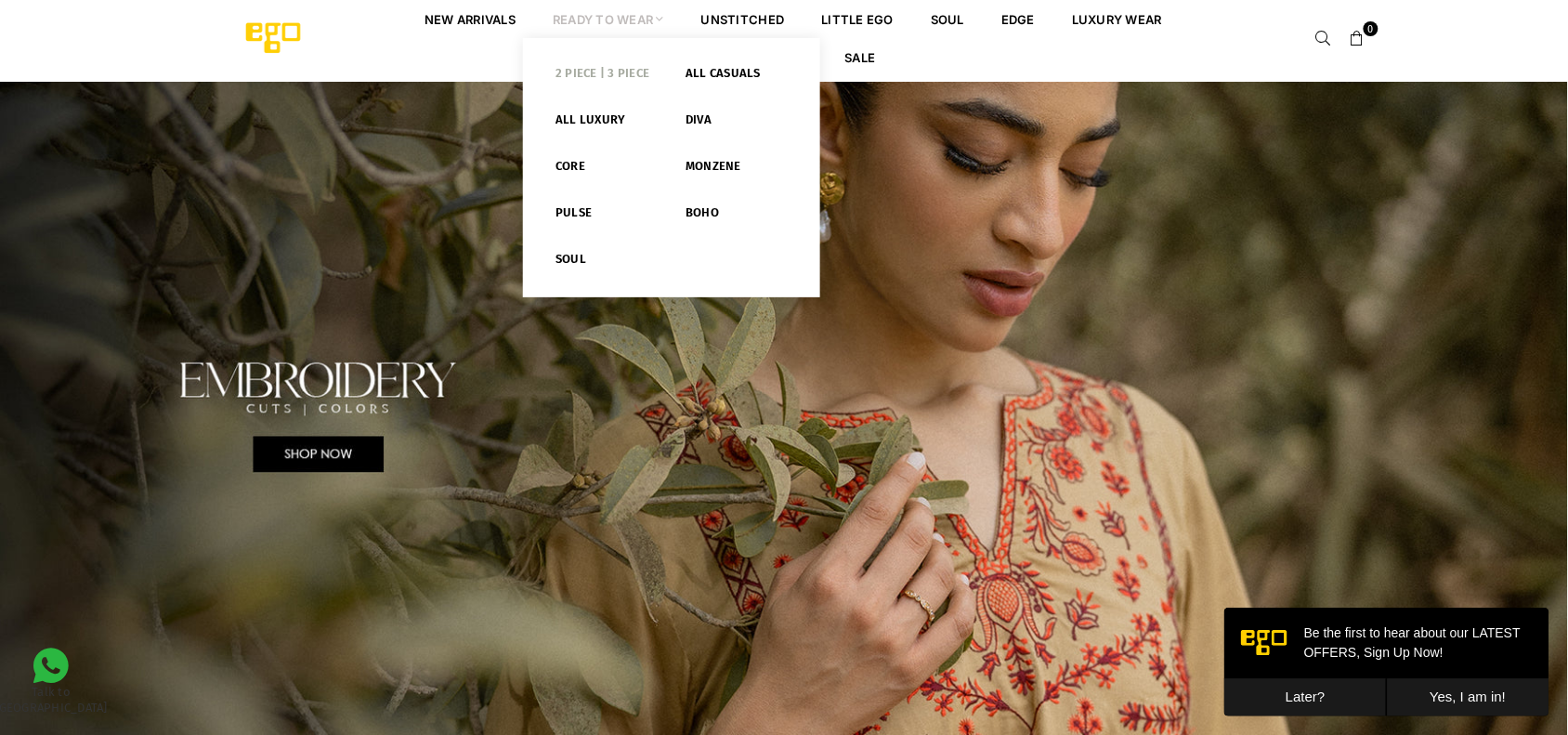 click on "2 PIECE | 3 PIECE" at bounding box center (607, 77) 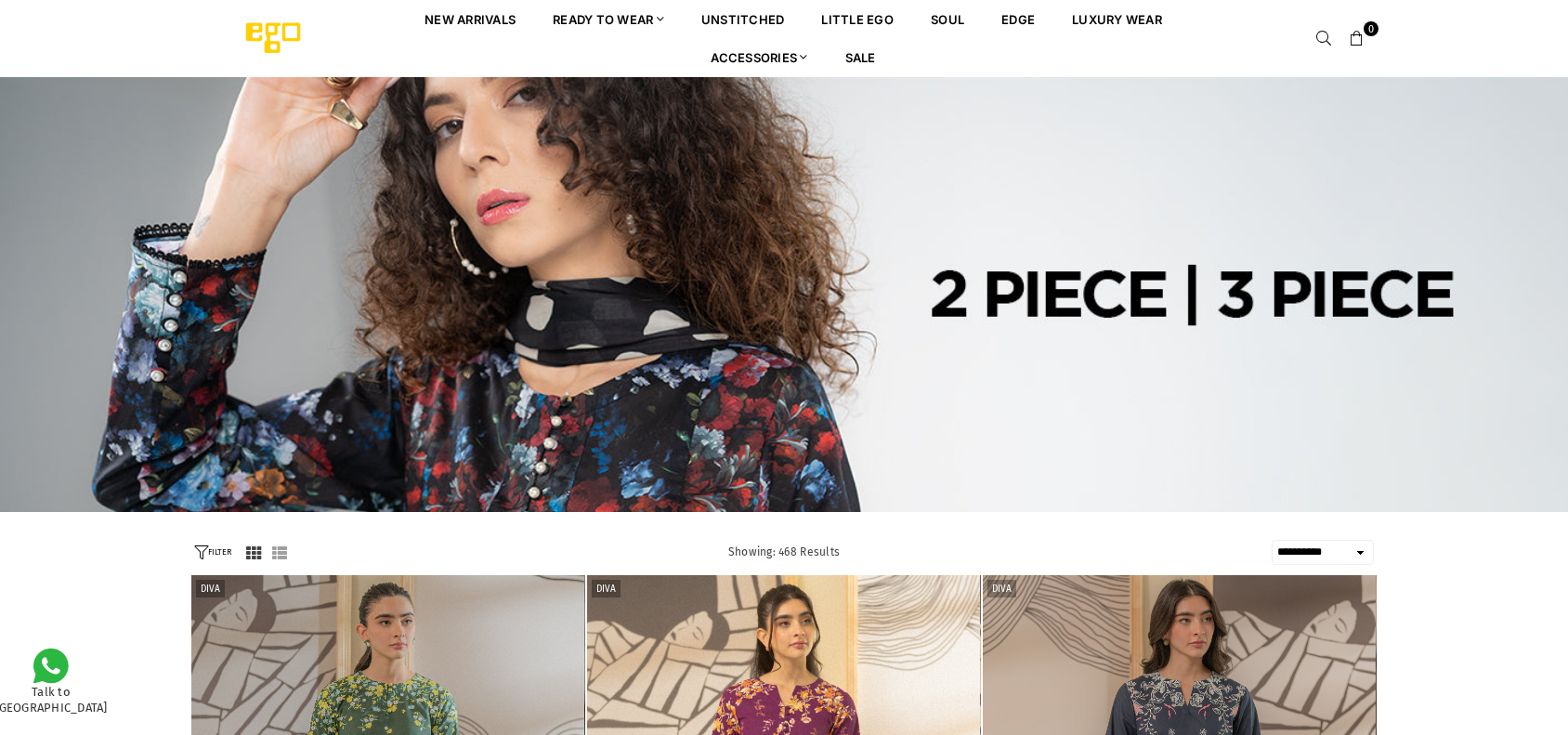 select on "**********" 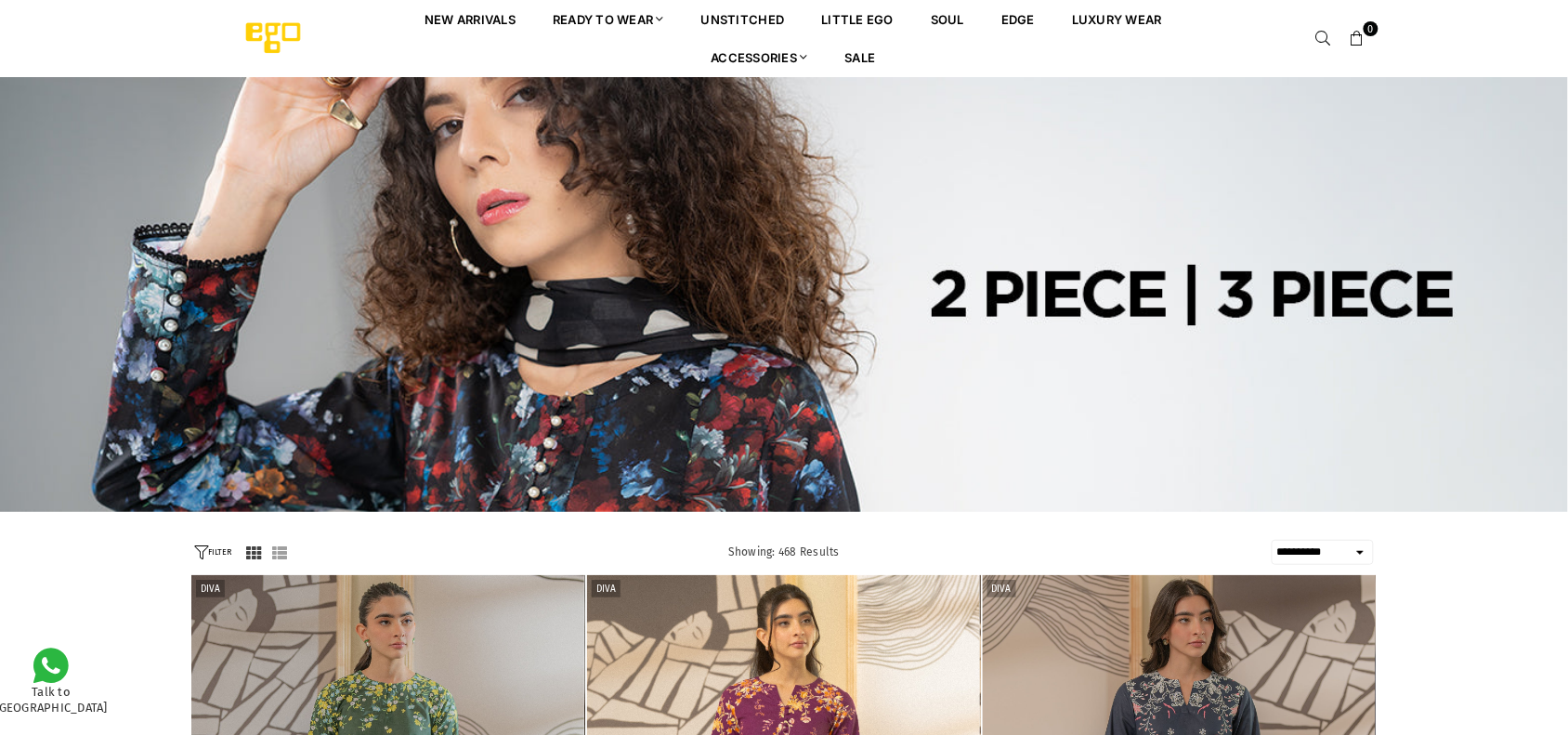 scroll, scrollTop: 0, scrollLeft: 0, axis: both 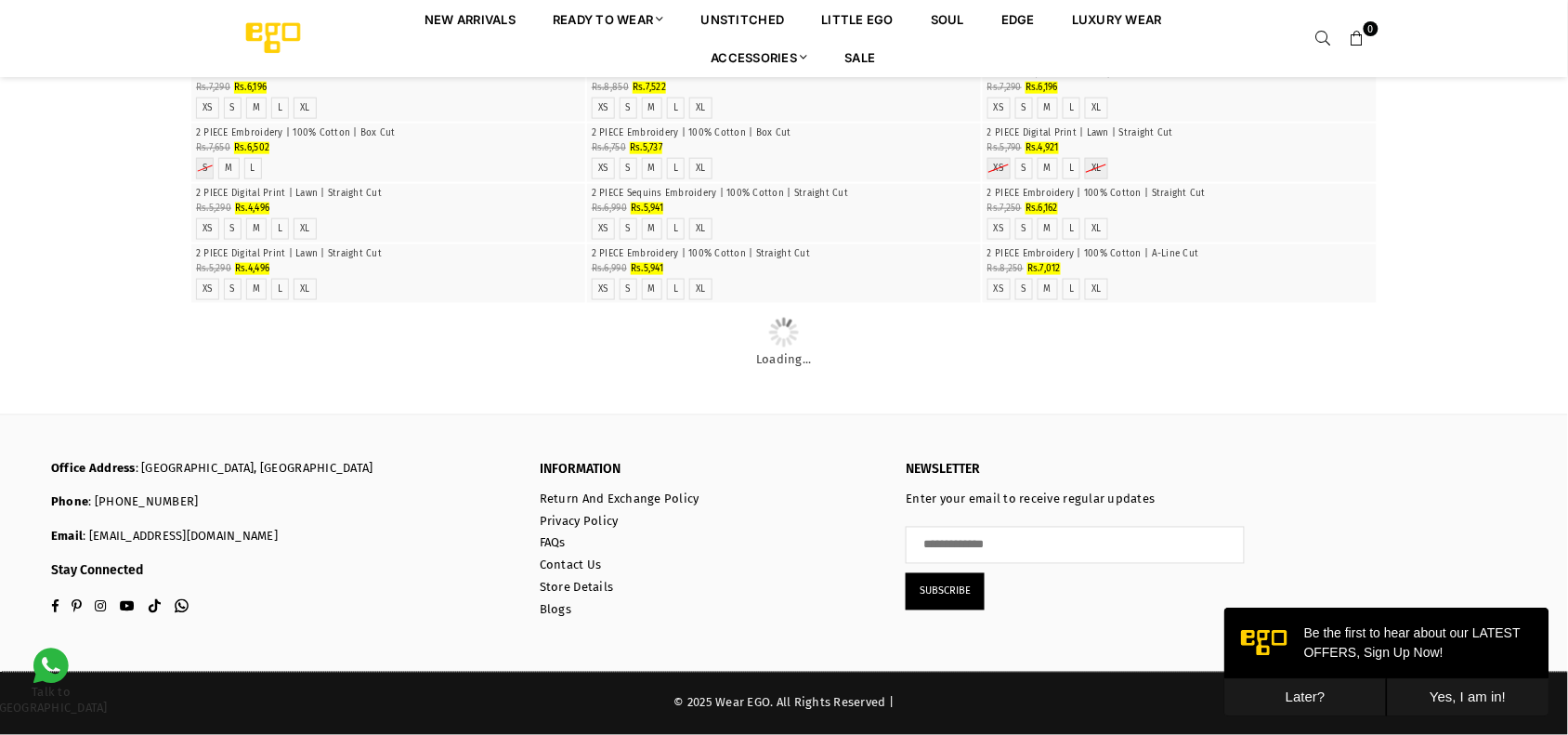 click at bounding box center [783, 63] 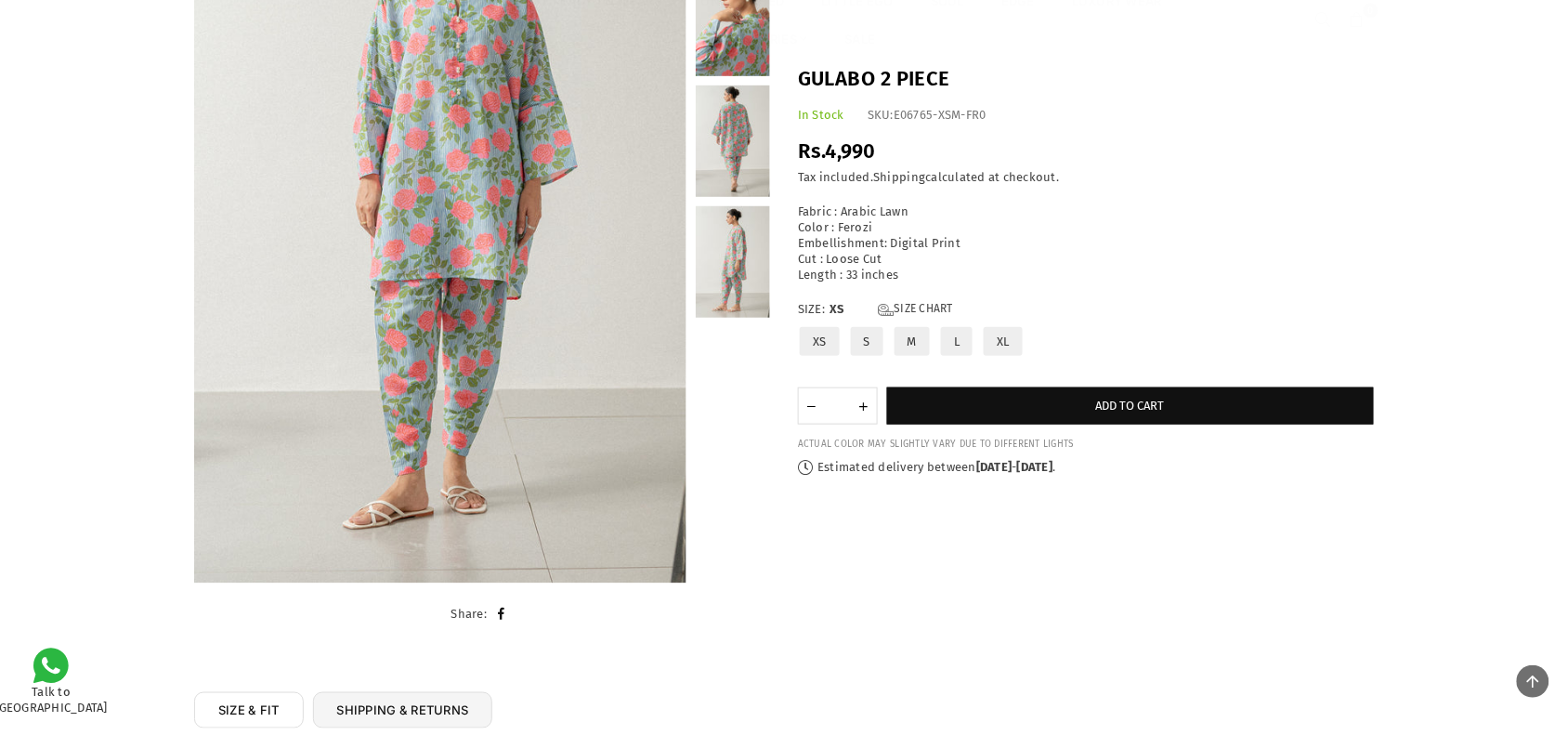 scroll, scrollTop: 418, scrollLeft: 0, axis: vertical 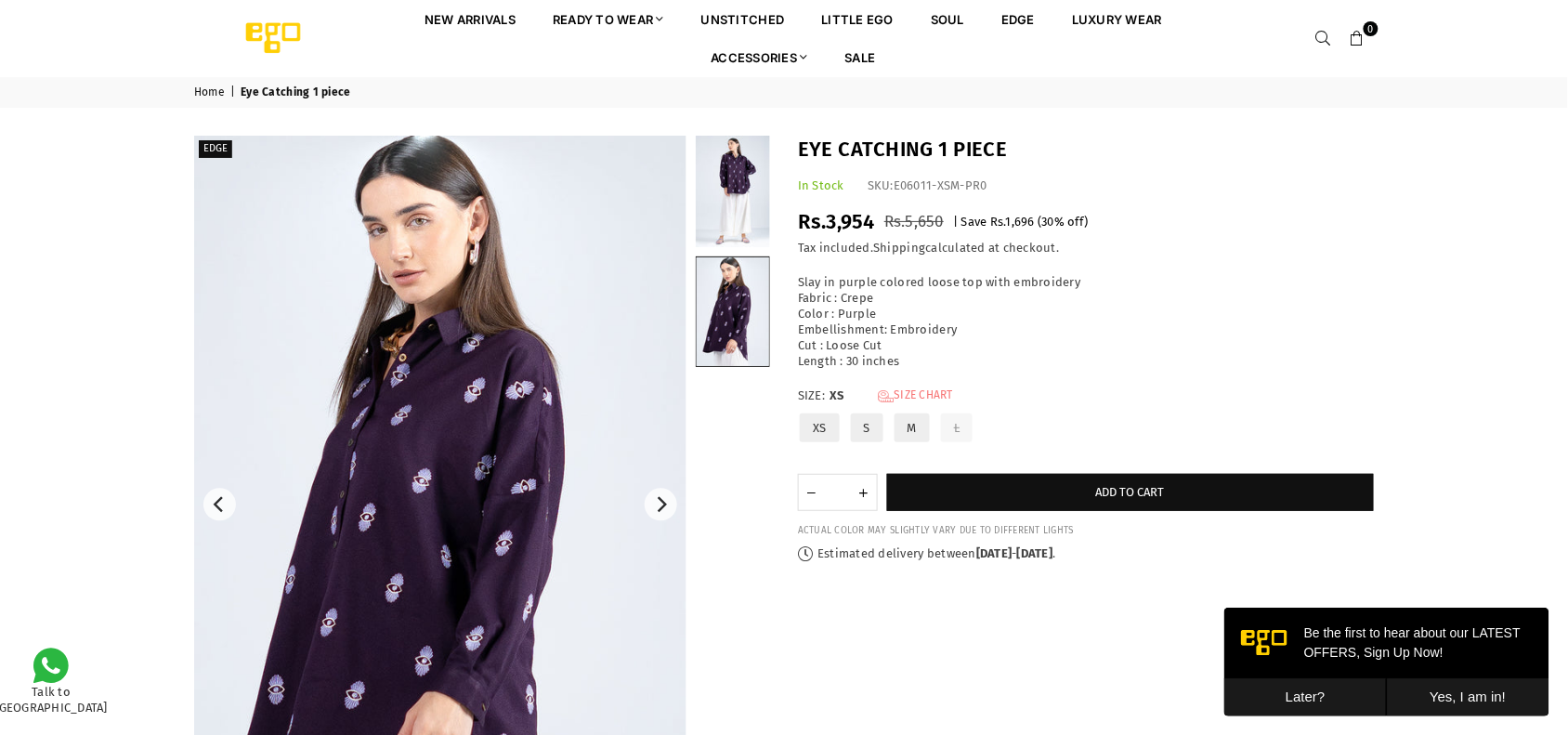 click on "Size Chart" at bounding box center (915, 396) 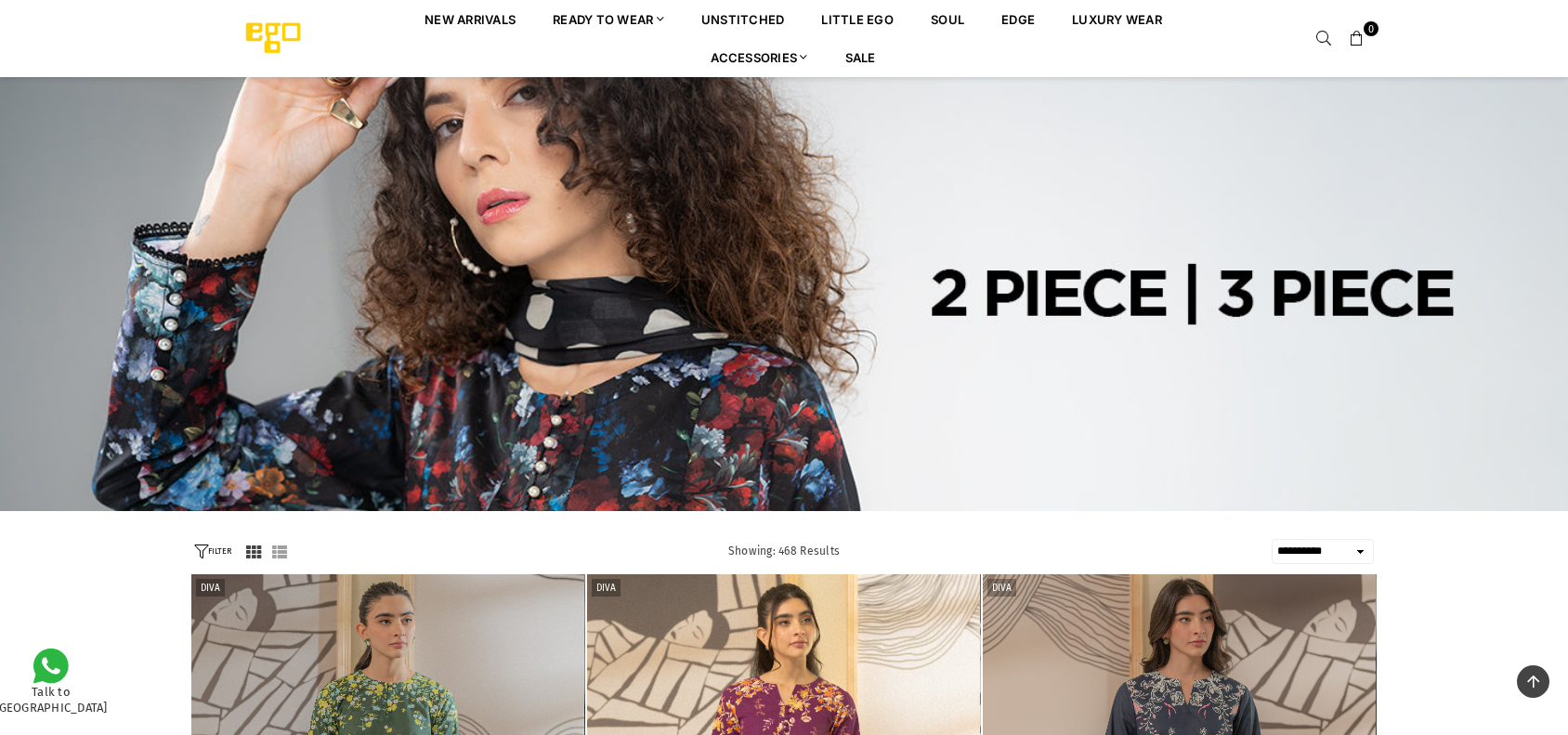 select on "**********" 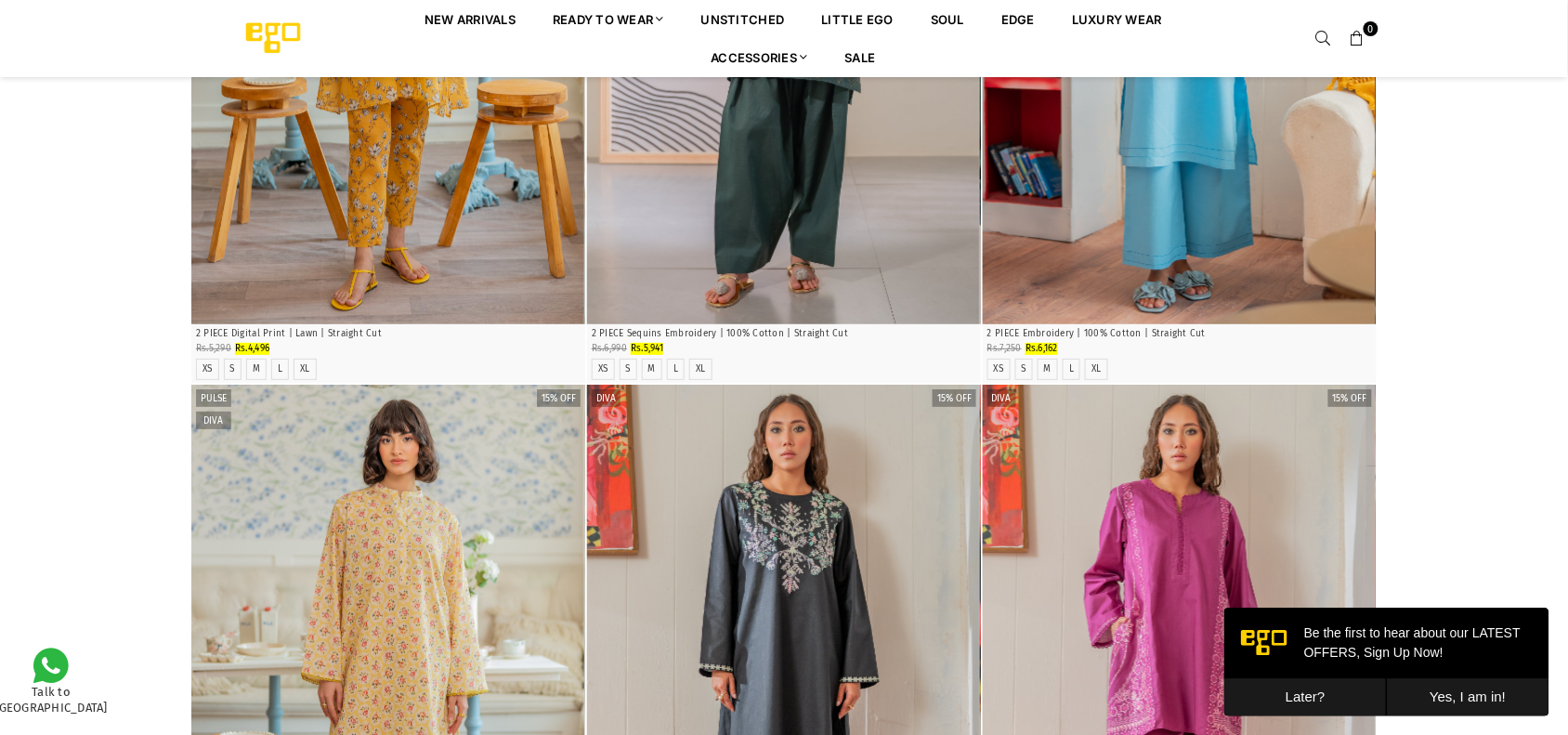 scroll, scrollTop: 22948, scrollLeft: 0, axis: vertical 